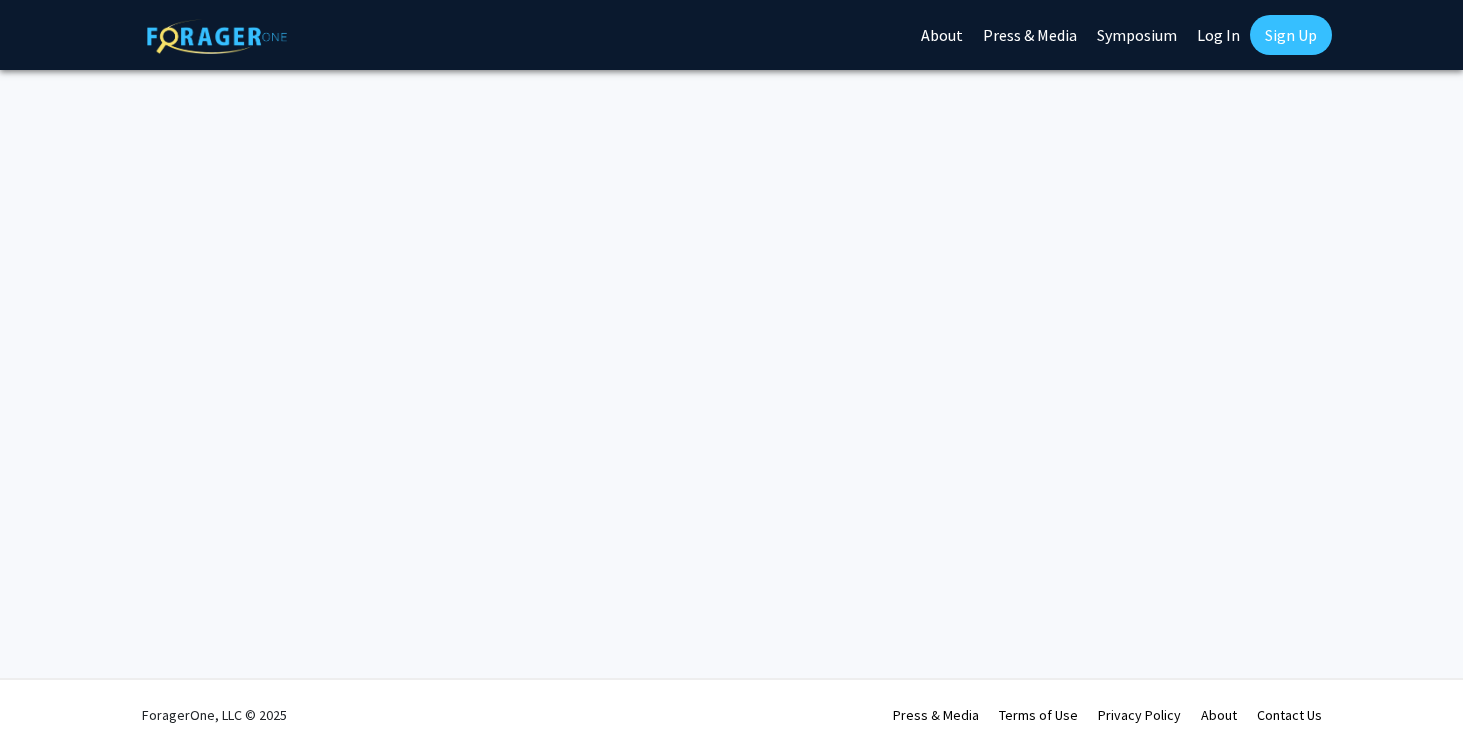 scroll, scrollTop: 0, scrollLeft: 0, axis: both 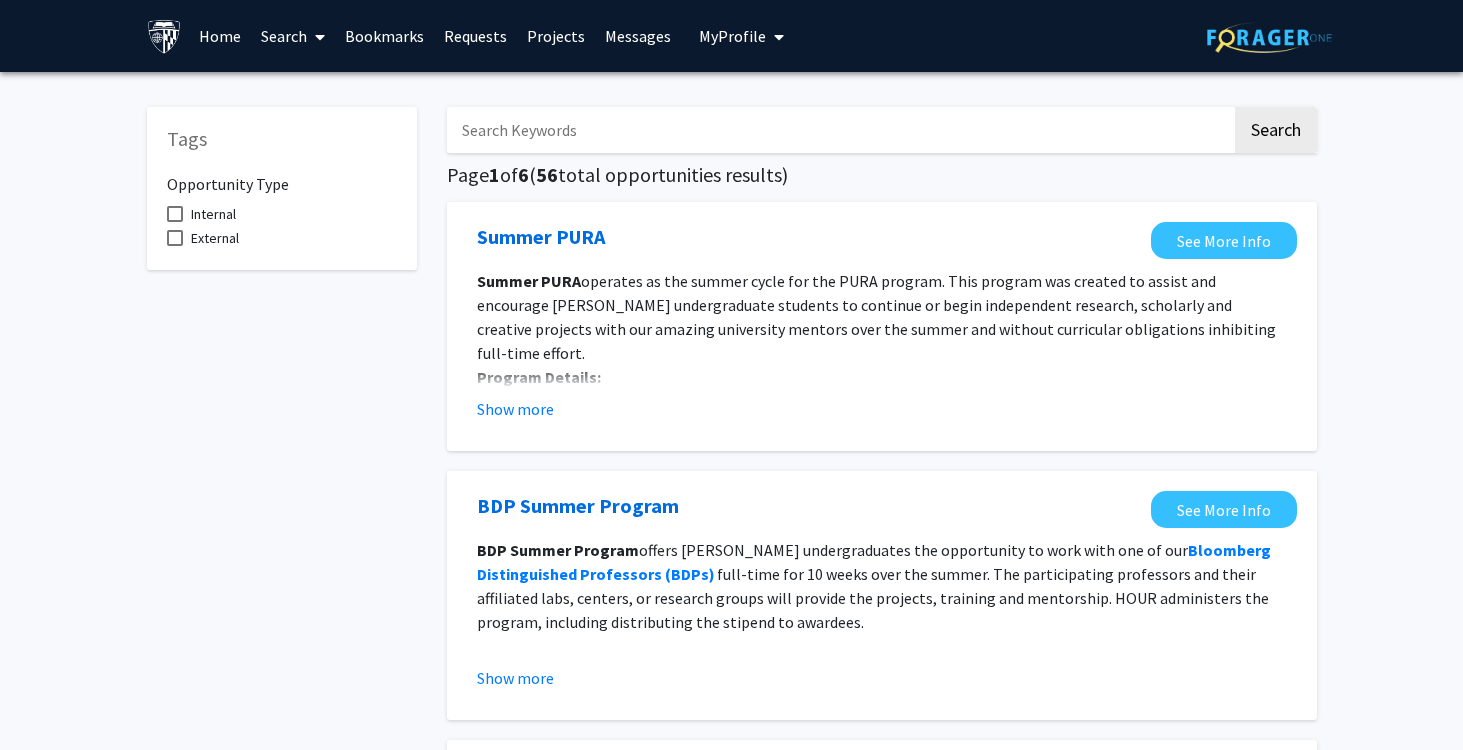 click at bounding box center [320, 37] 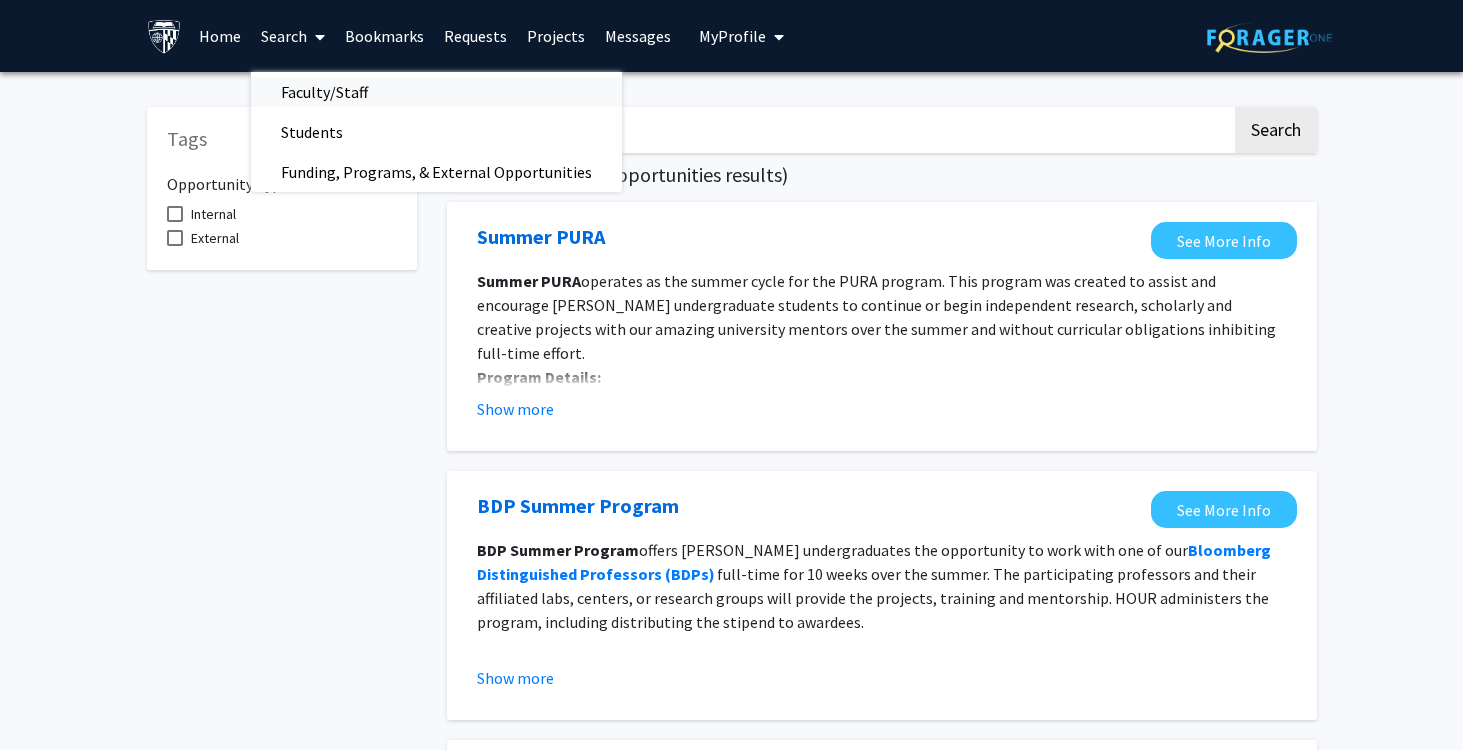 click on "Faculty/Staff" at bounding box center [324, 92] 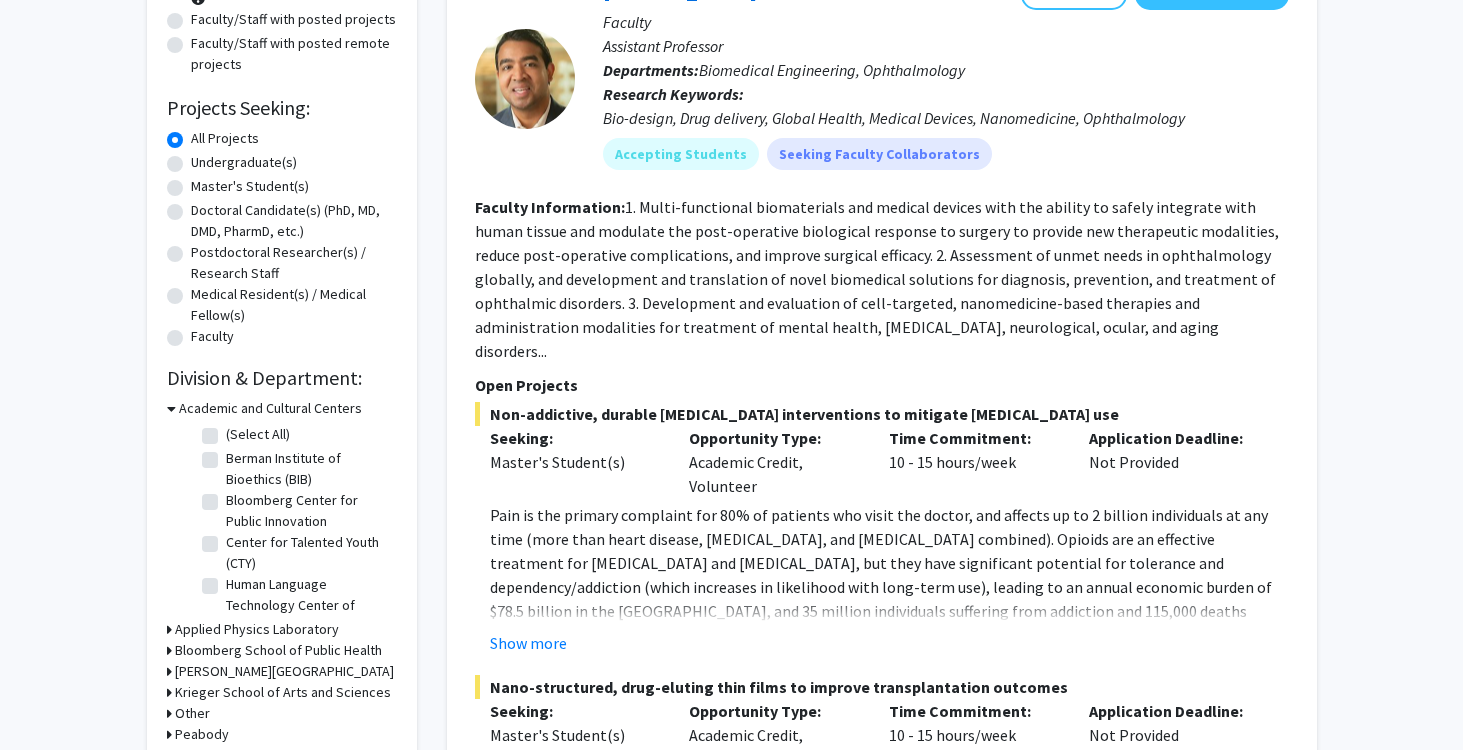 scroll, scrollTop: 260, scrollLeft: 0, axis: vertical 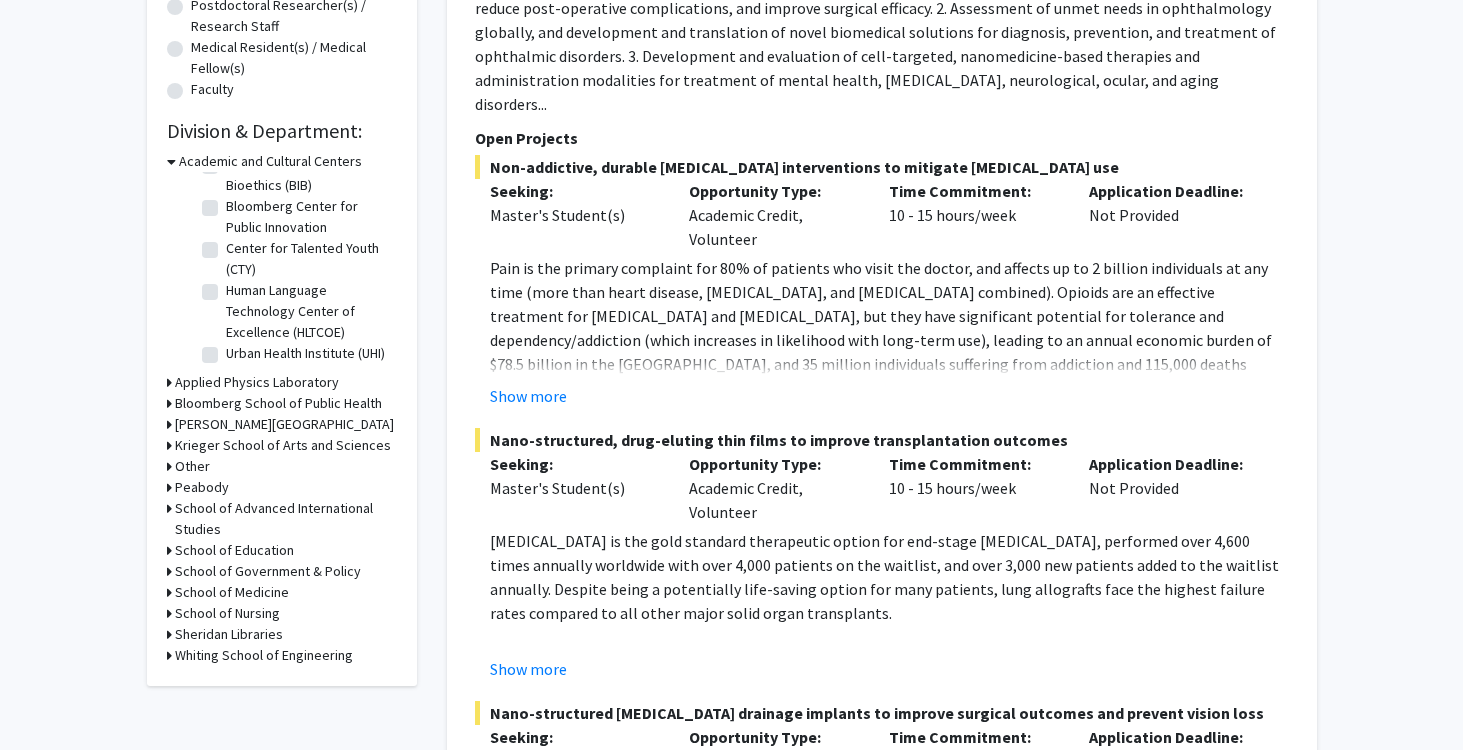 click on "Whiting School of Engineering" at bounding box center (264, 655) 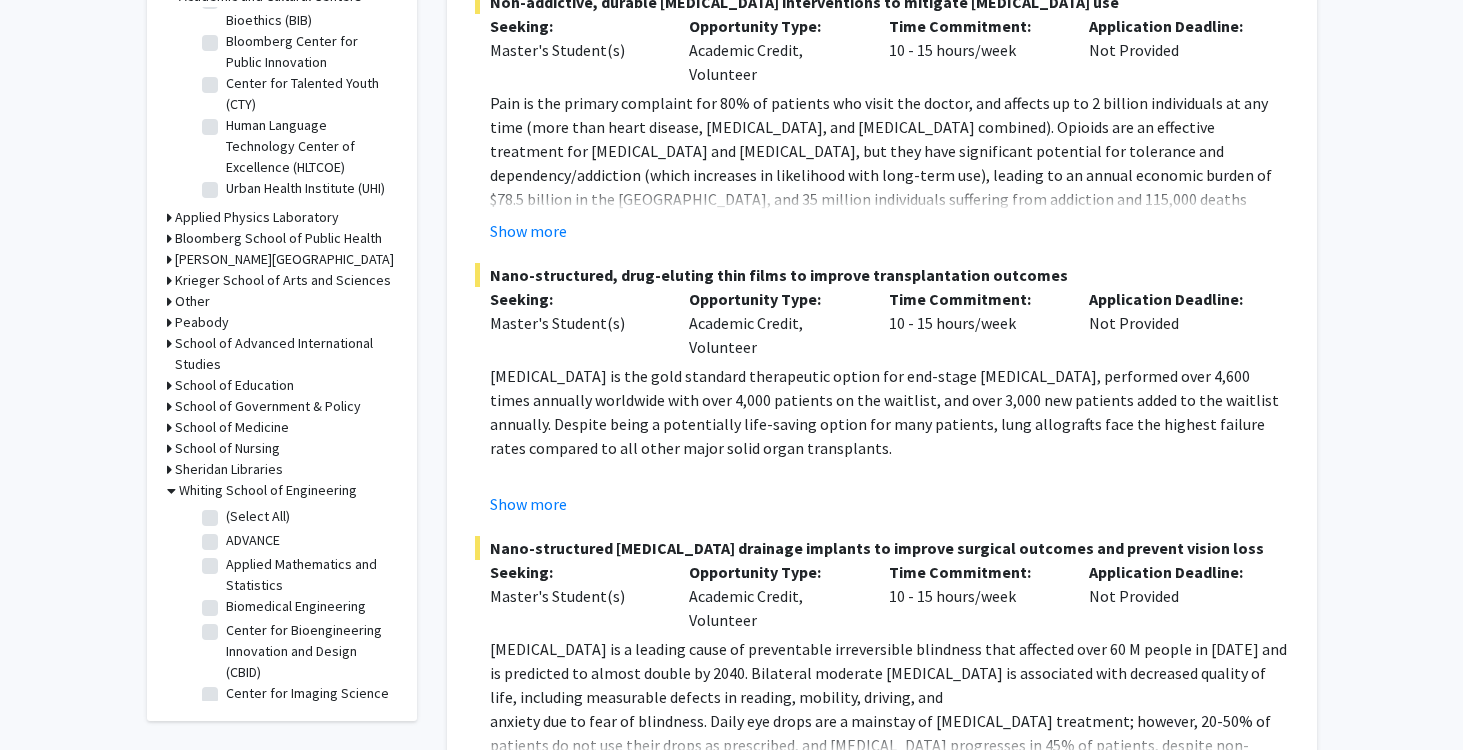 scroll, scrollTop: 704, scrollLeft: 0, axis: vertical 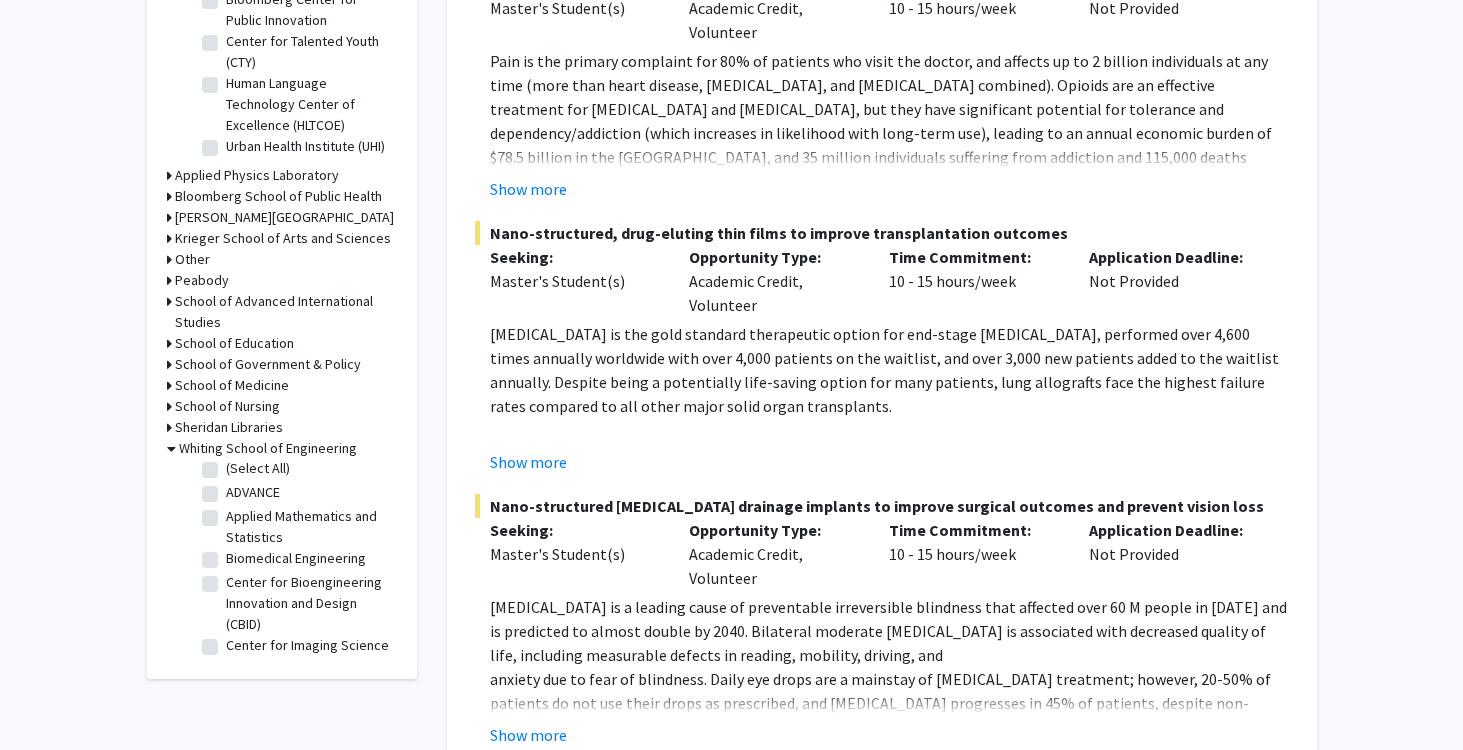 click on "Biomedical Engineering" 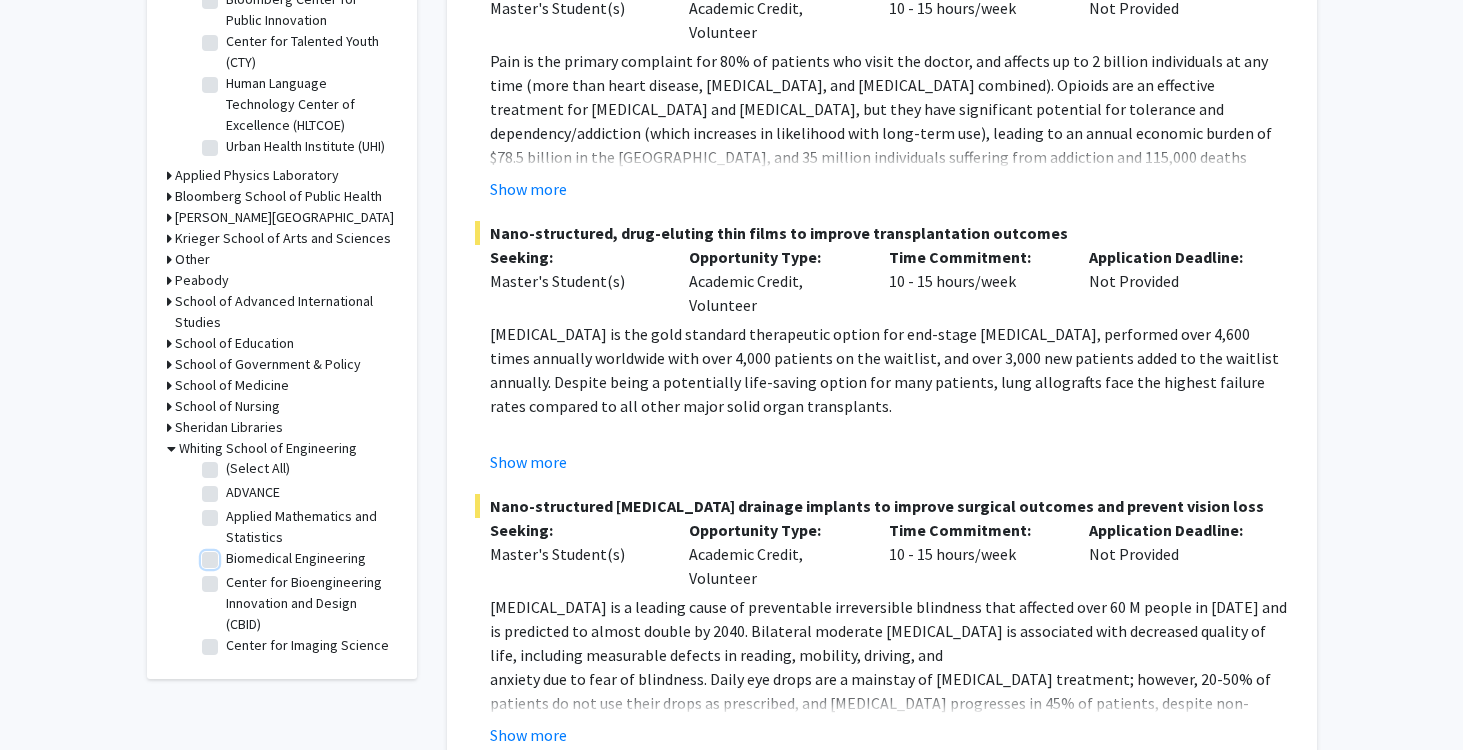 click on "Biomedical Engineering" at bounding box center [232, 554] 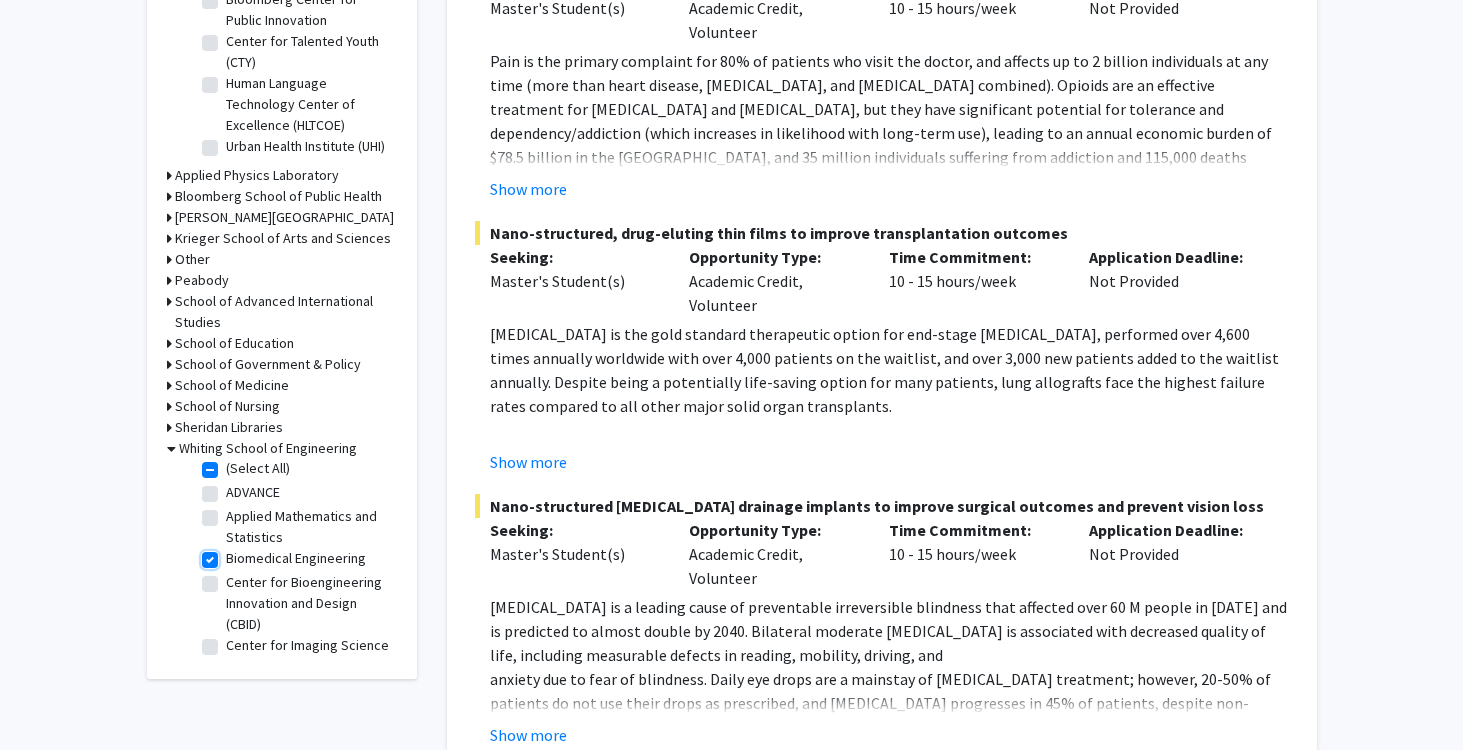 checkbox on "true" 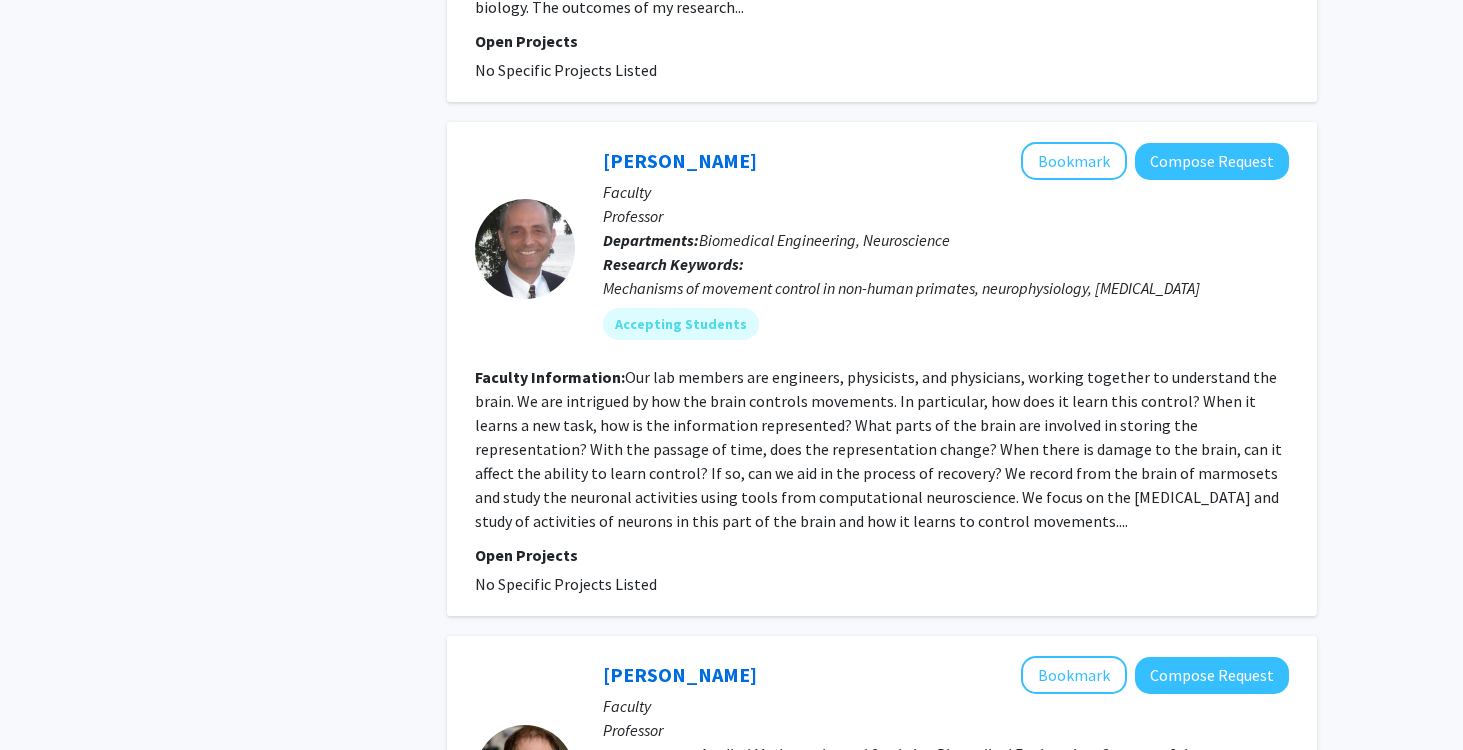 scroll, scrollTop: 4348, scrollLeft: 0, axis: vertical 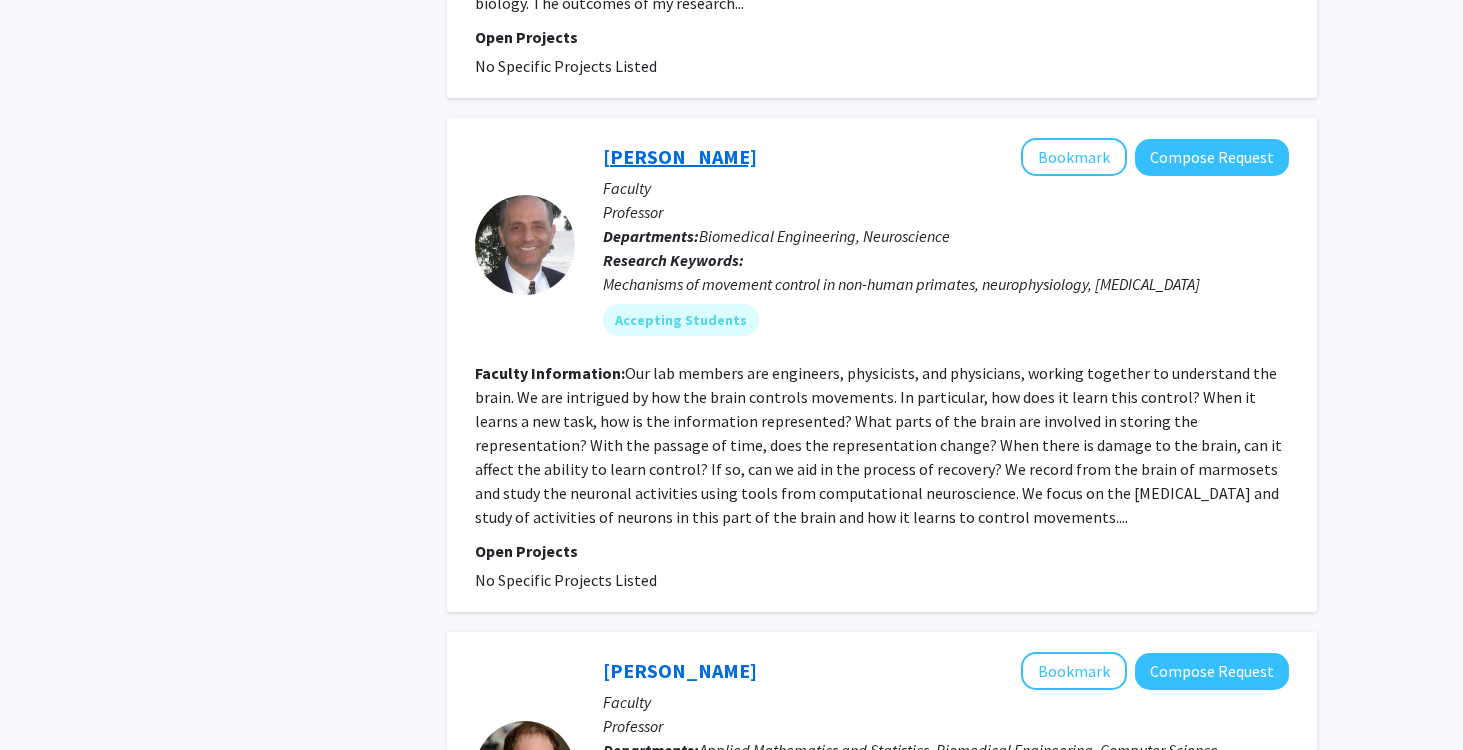 click on "[PERSON_NAME]" 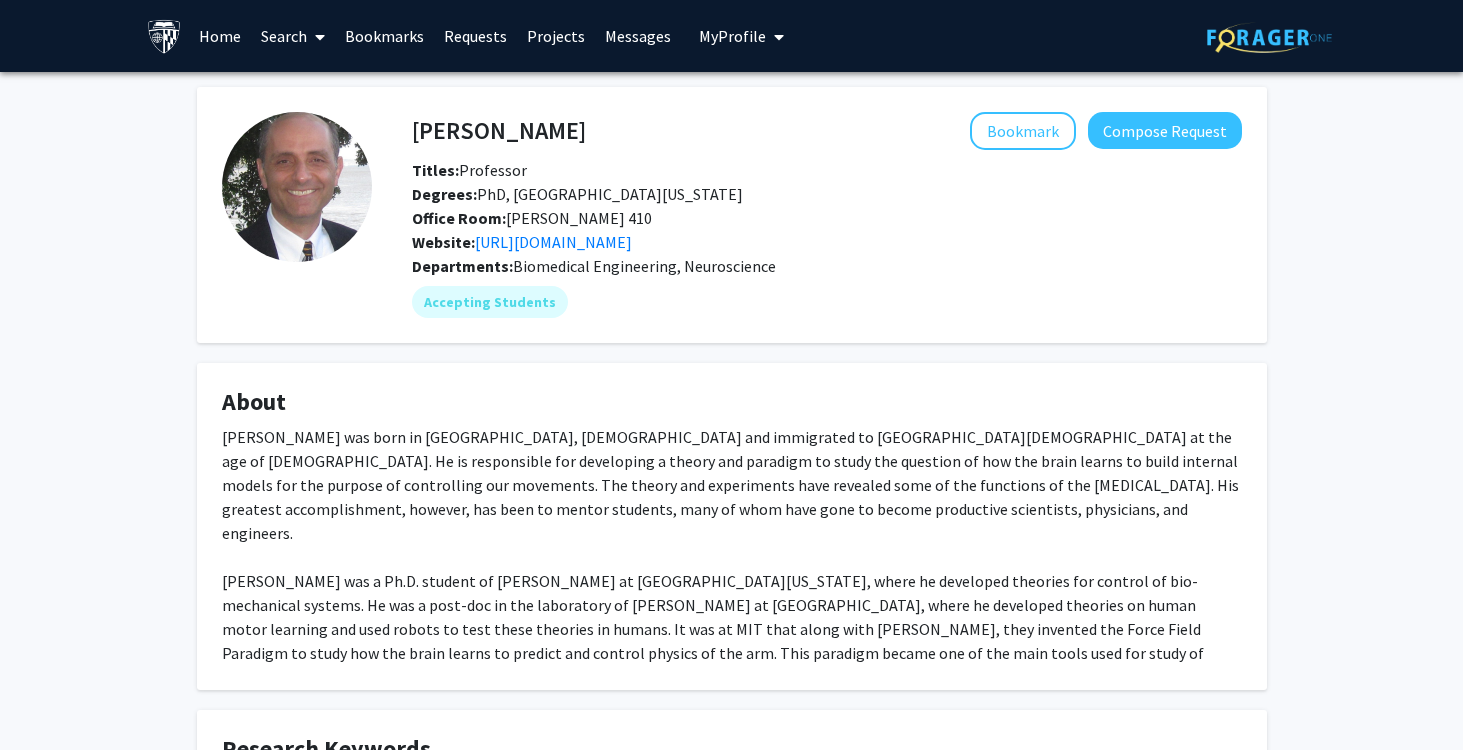 scroll, scrollTop: 2, scrollLeft: 0, axis: vertical 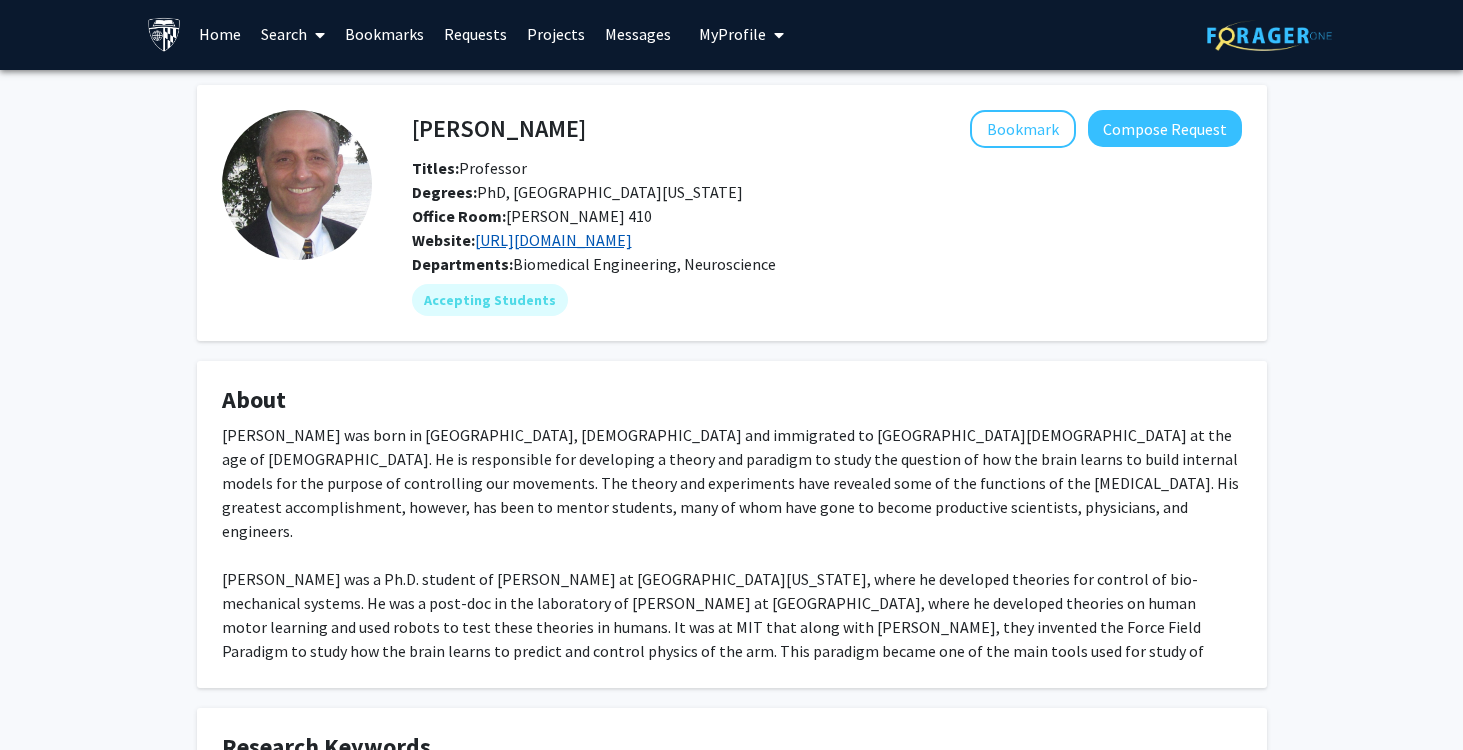 click on "[URL][DOMAIN_NAME]" 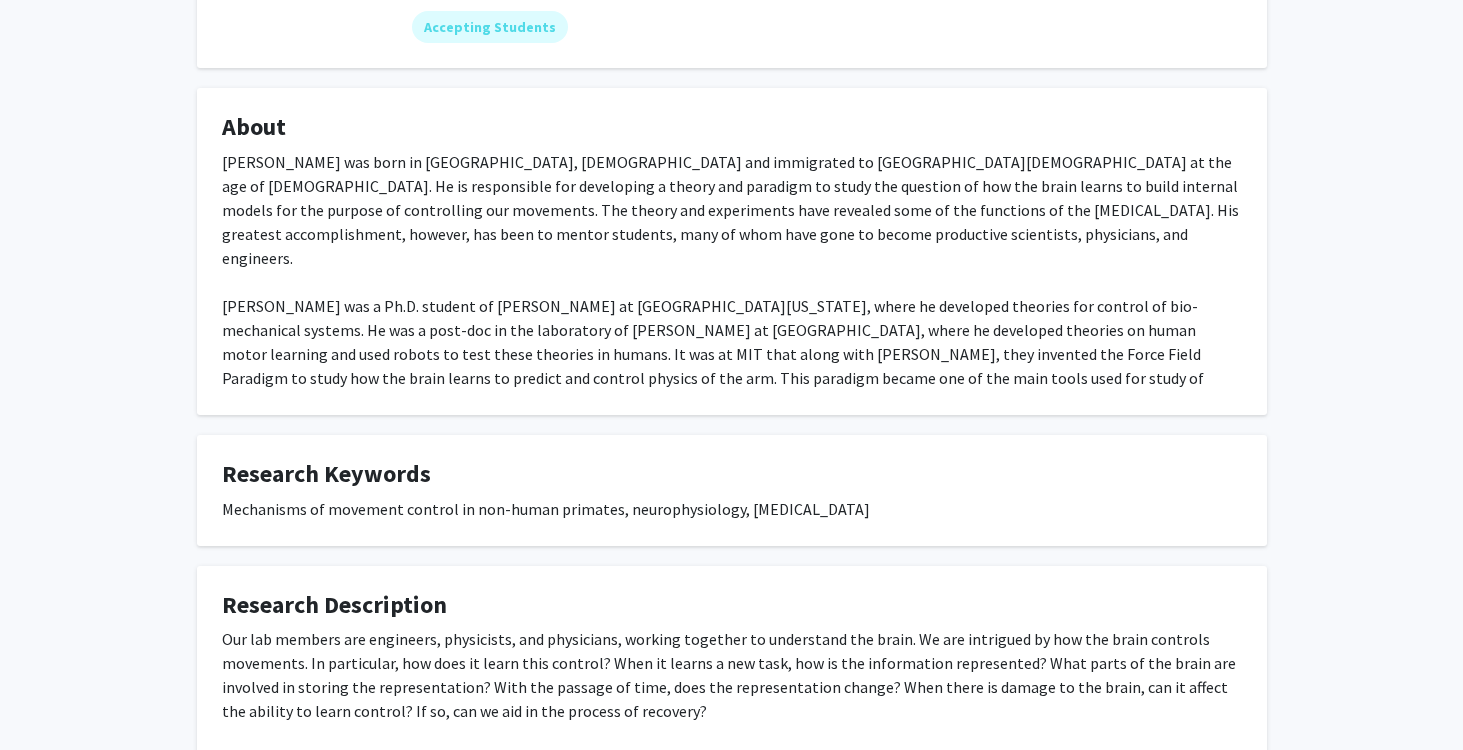 scroll, scrollTop: 0, scrollLeft: 0, axis: both 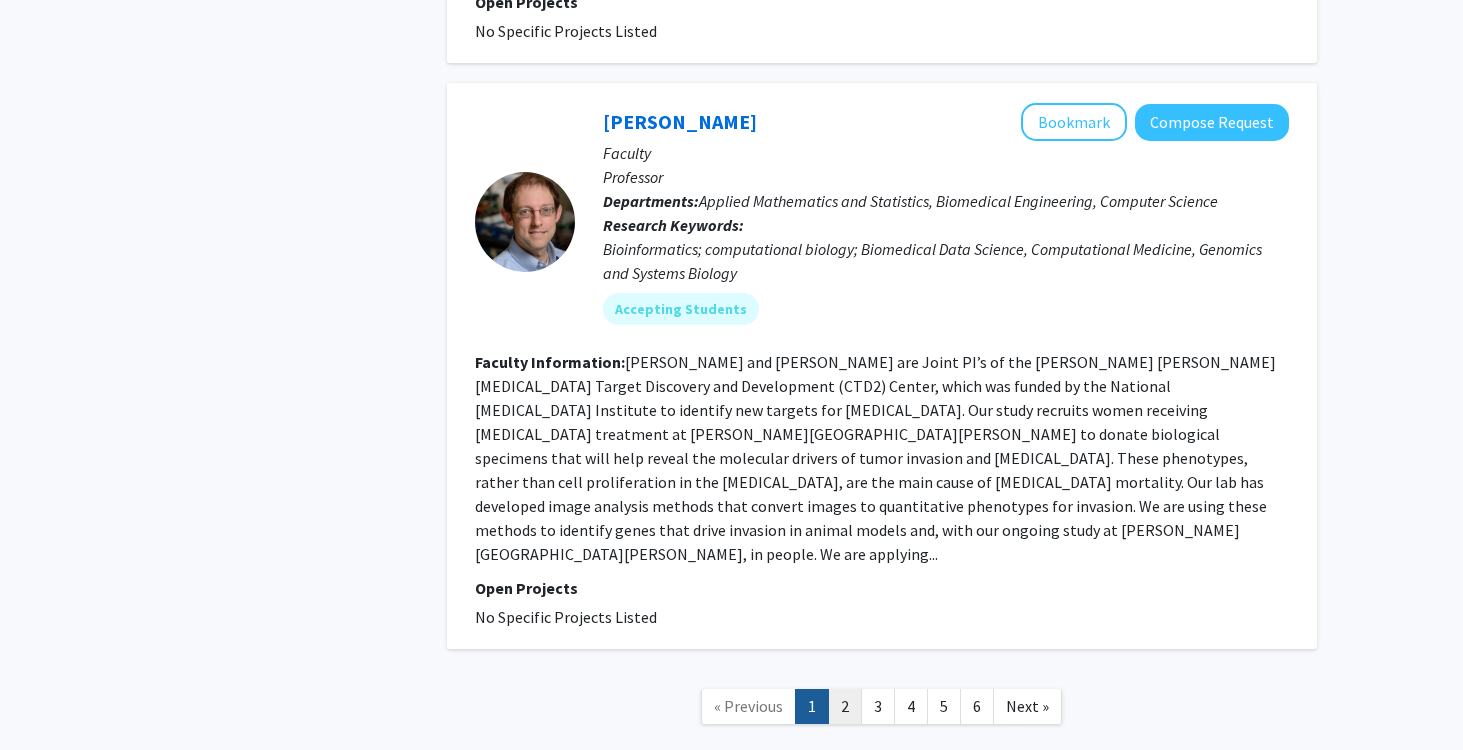 click on "2" 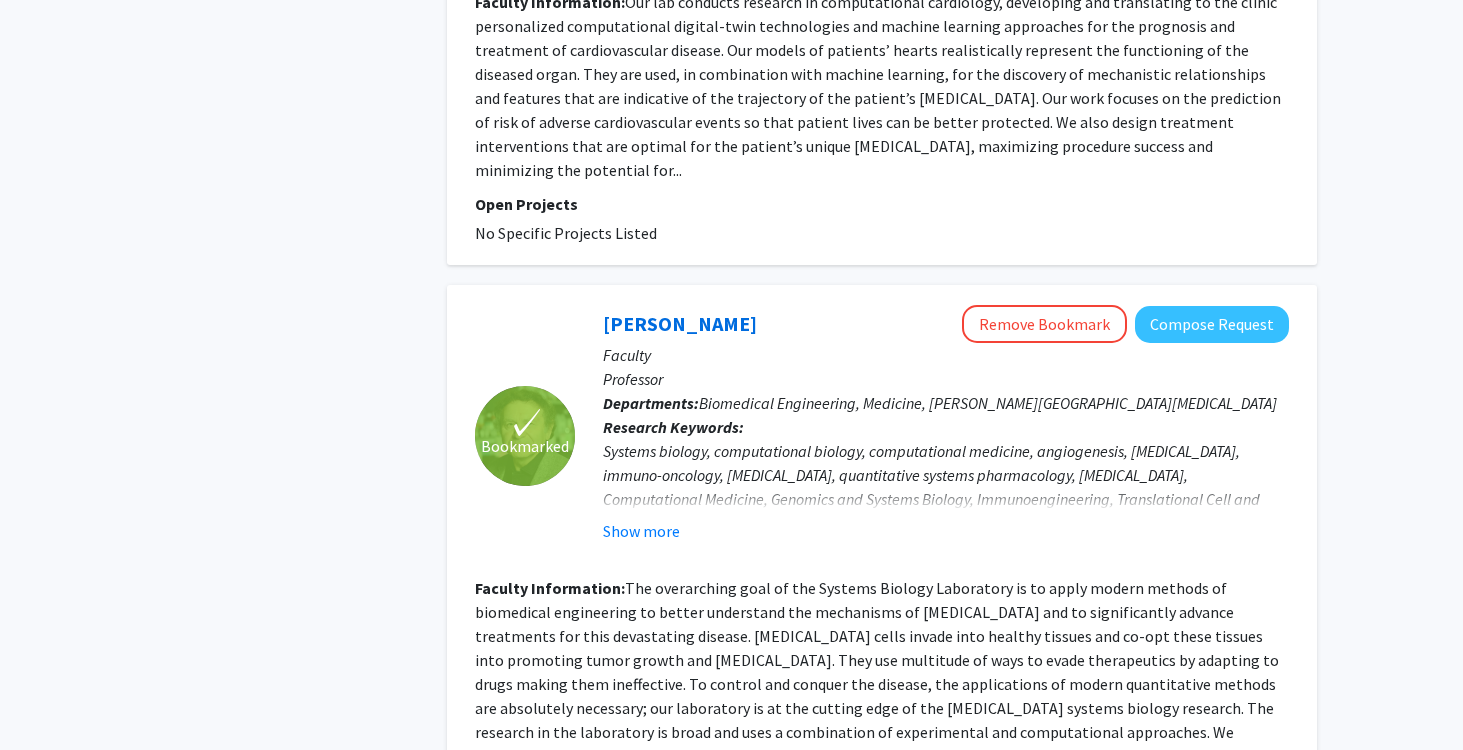 scroll, scrollTop: 2237, scrollLeft: 0, axis: vertical 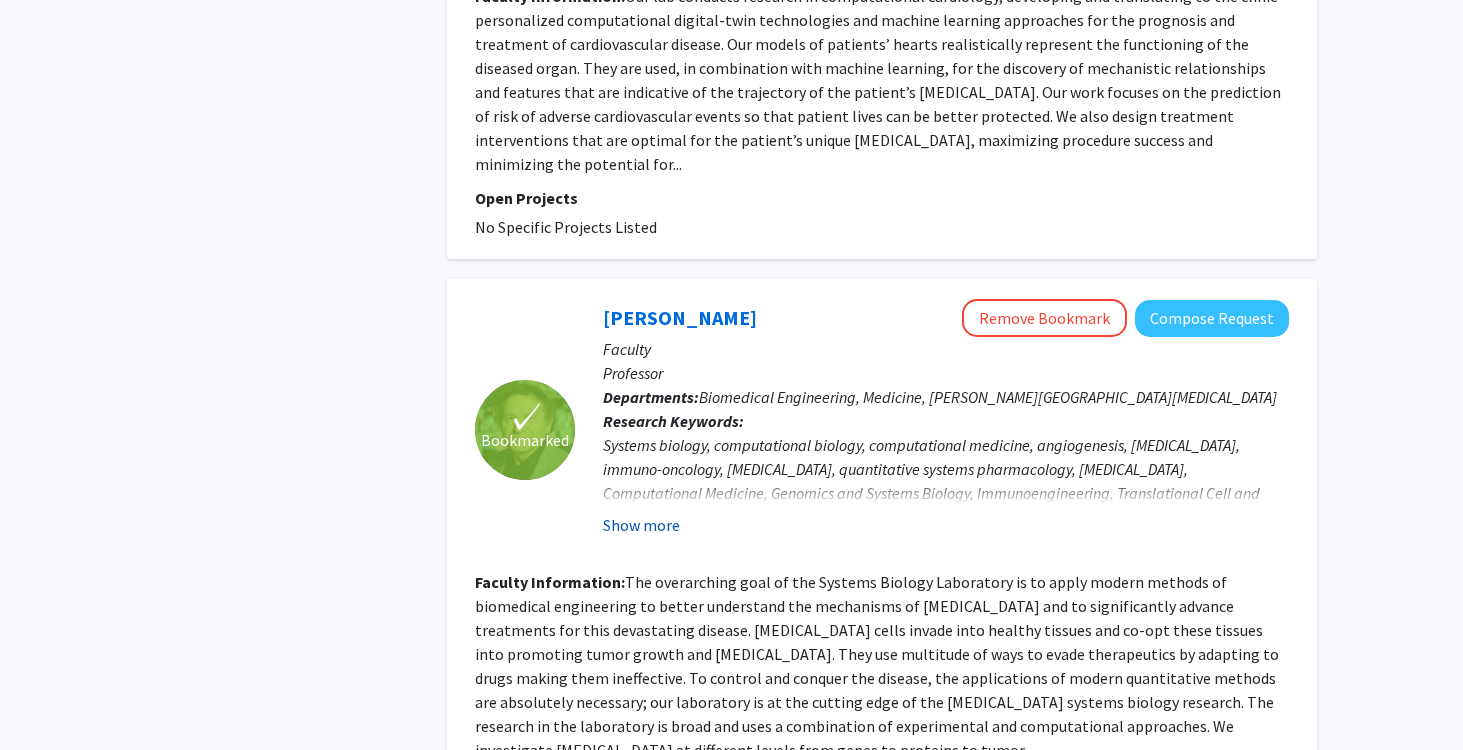 click on "Show more" 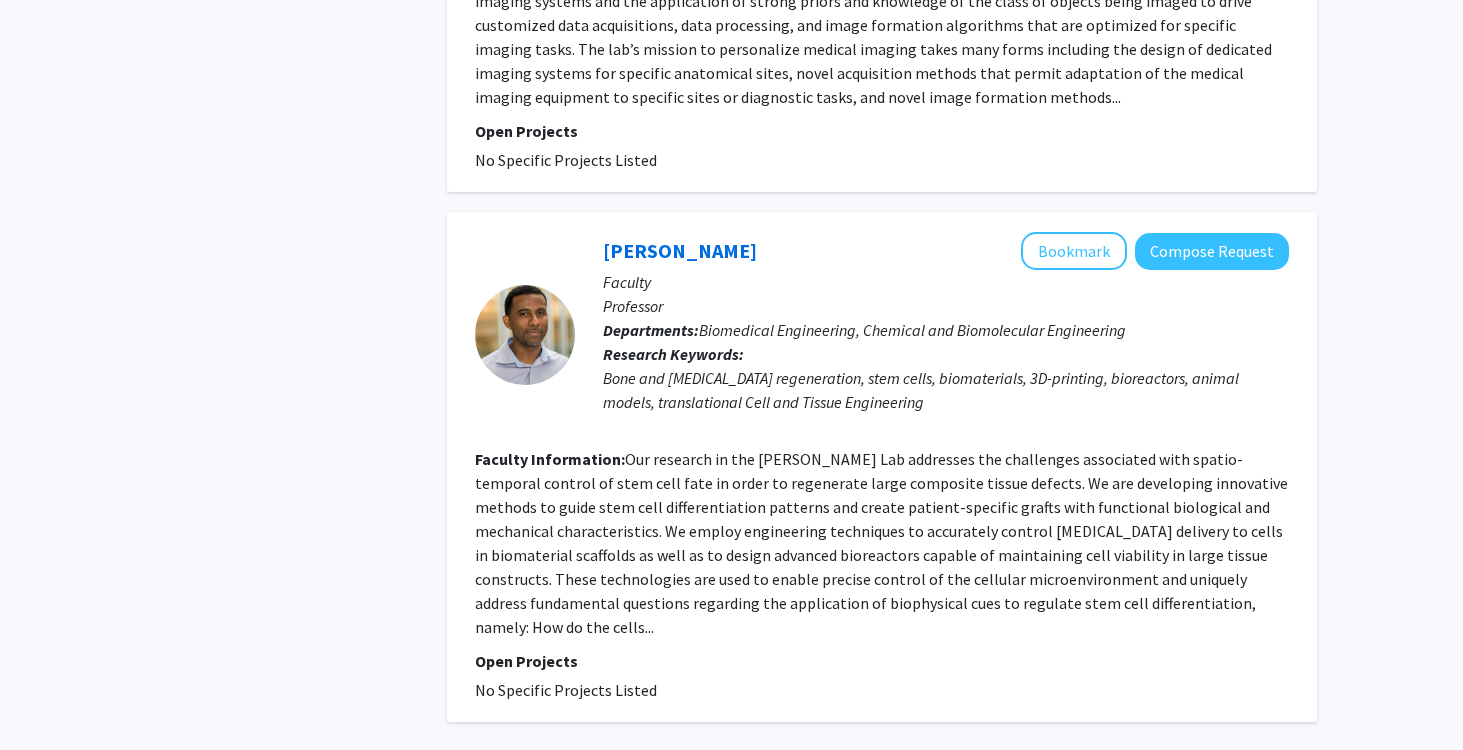 scroll, scrollTop: 4544, scrollLeft: 0, axis: vertical 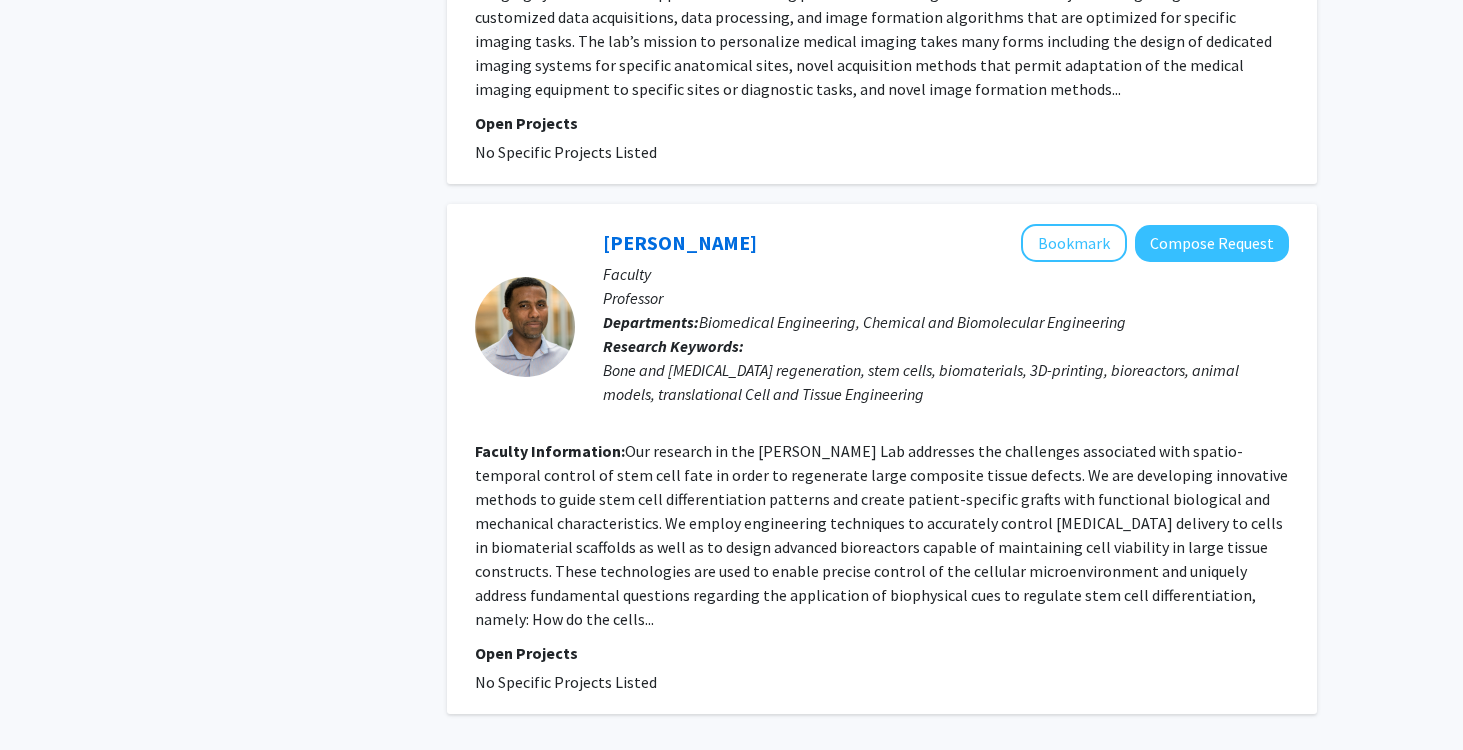 click on "3" 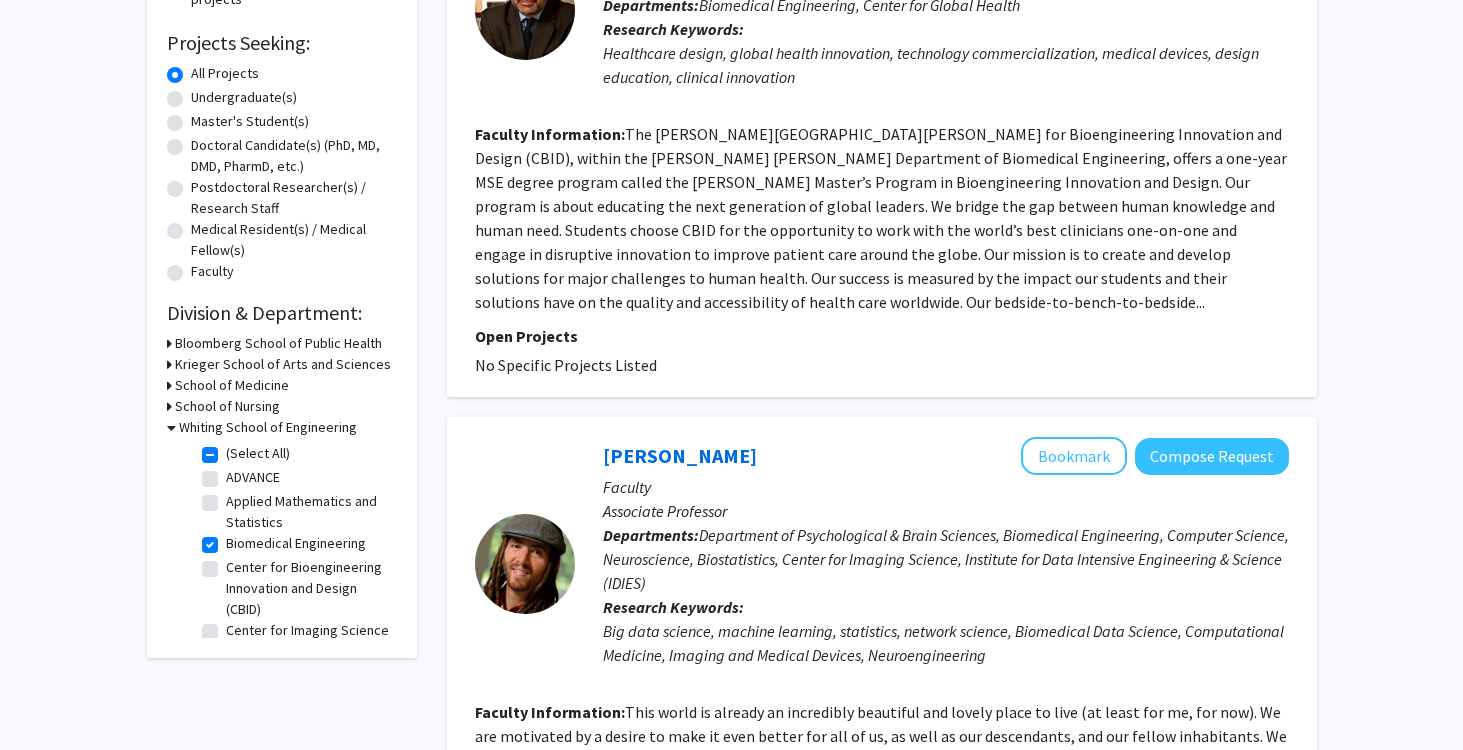 scroll, scrollTop: 0, scrollLeft: 0, axis: both 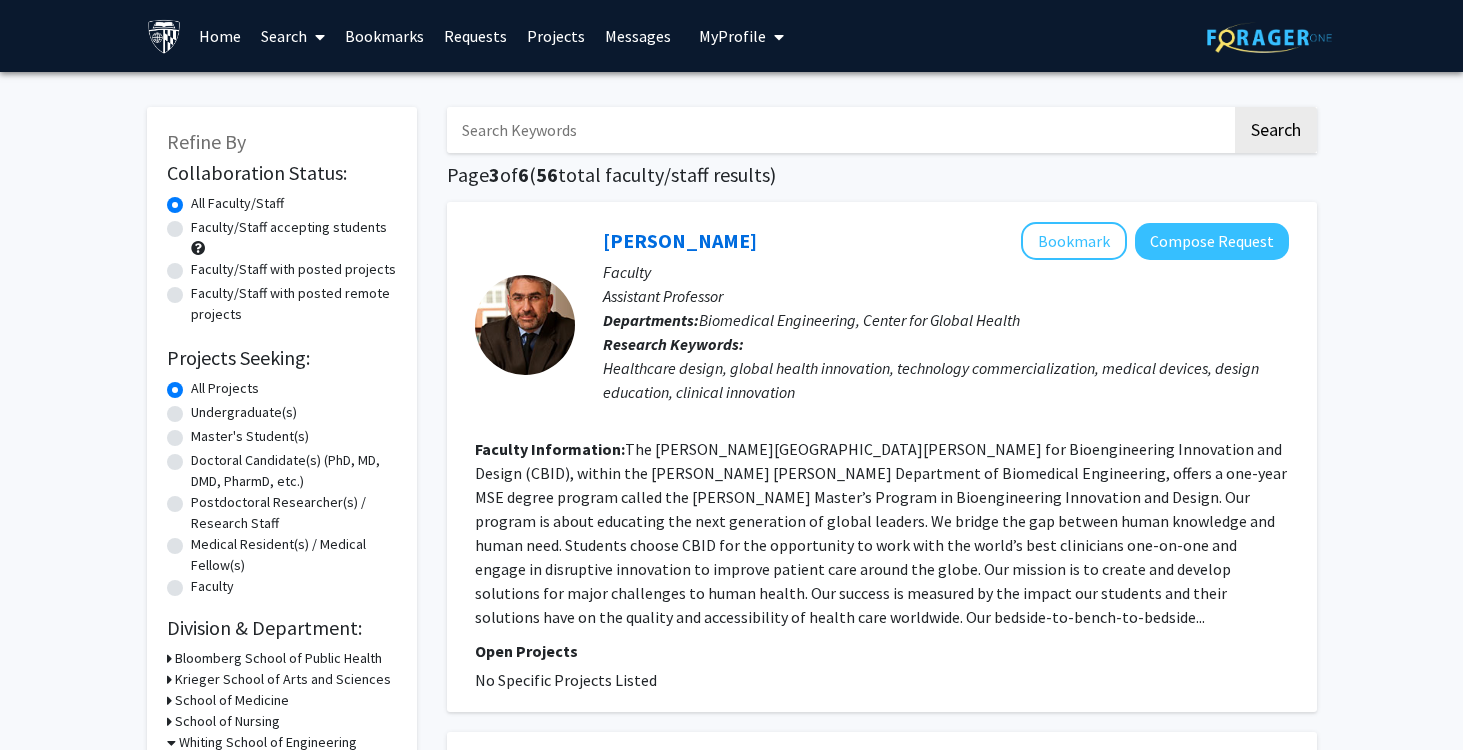 click on "Faculty/Staff with posted projects" 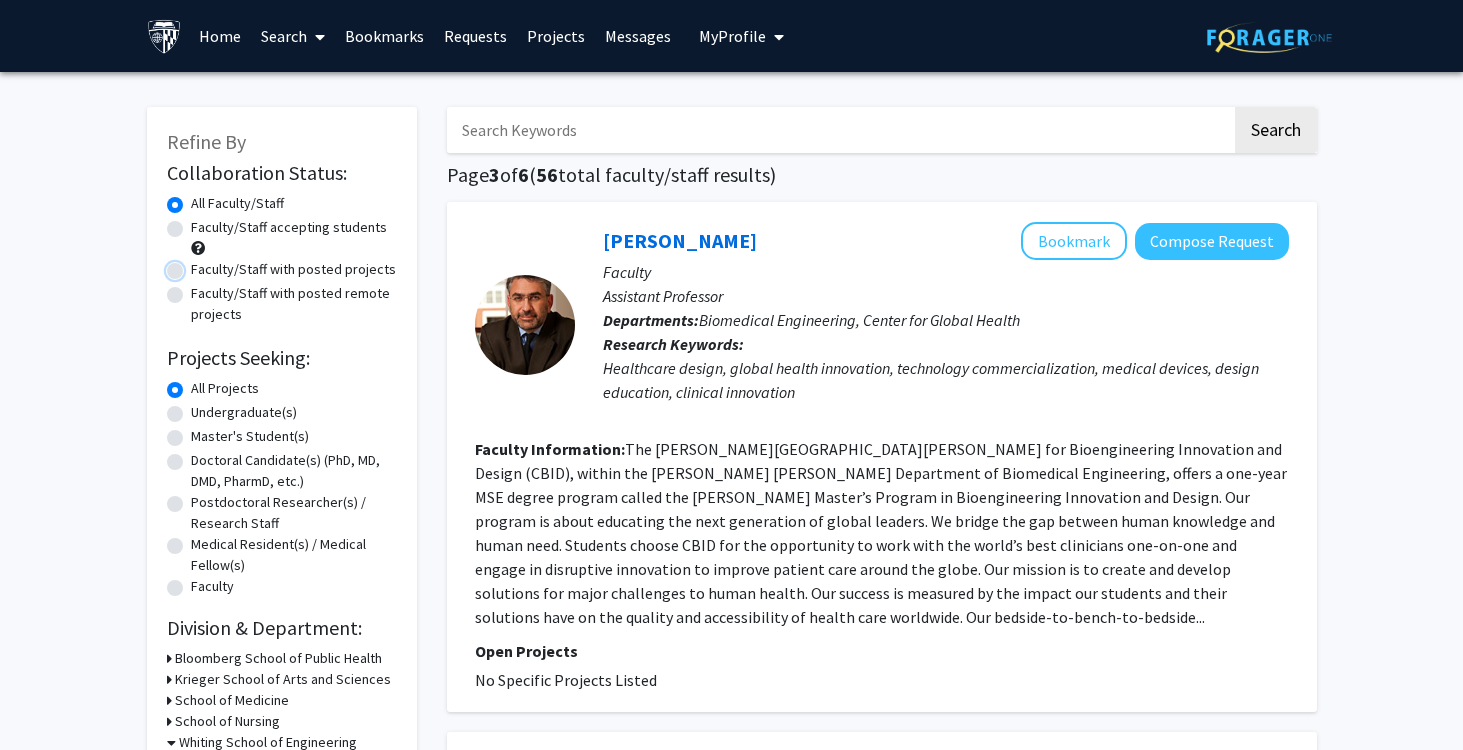 click on "Faculty/Staff with posted projects" at bounding box center [197, 265] 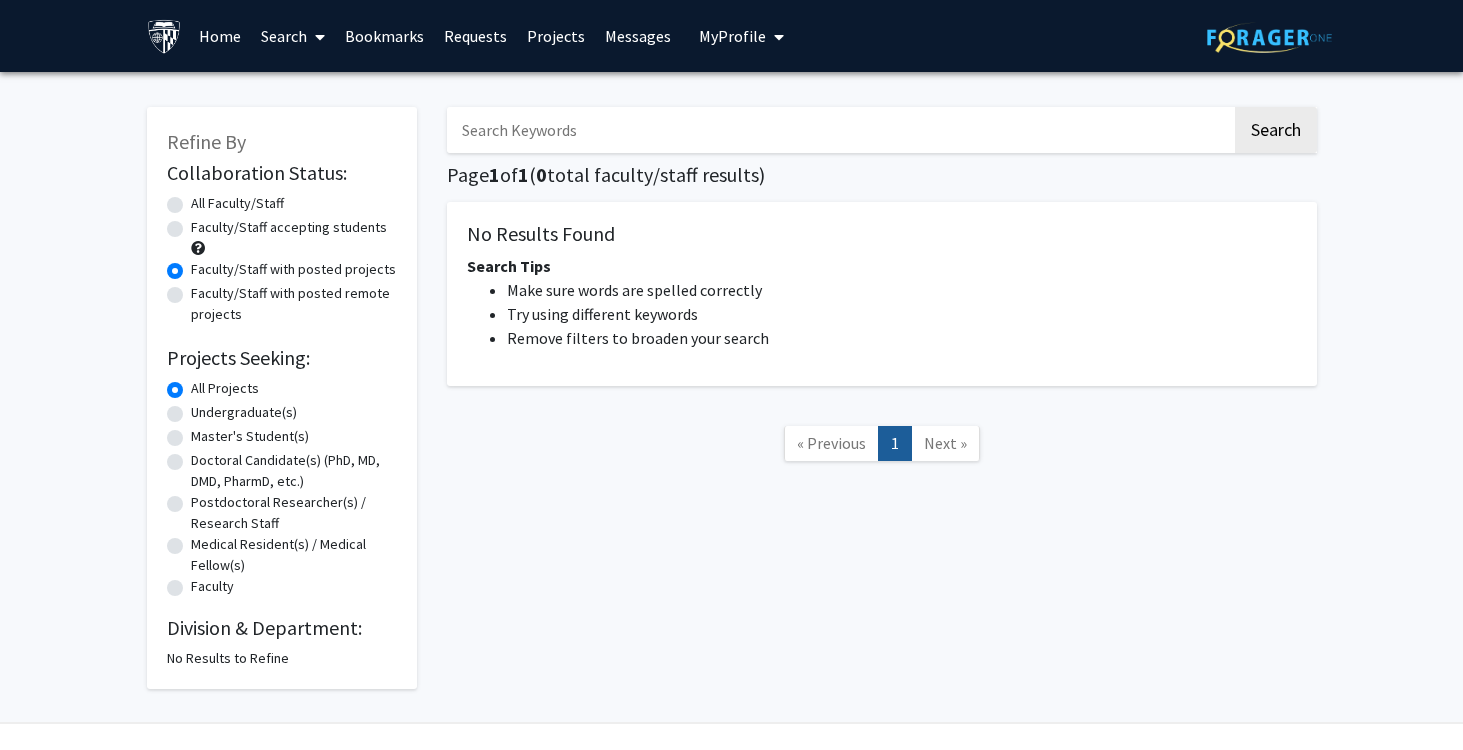click on "Faculty/Staff with posted remote projects" 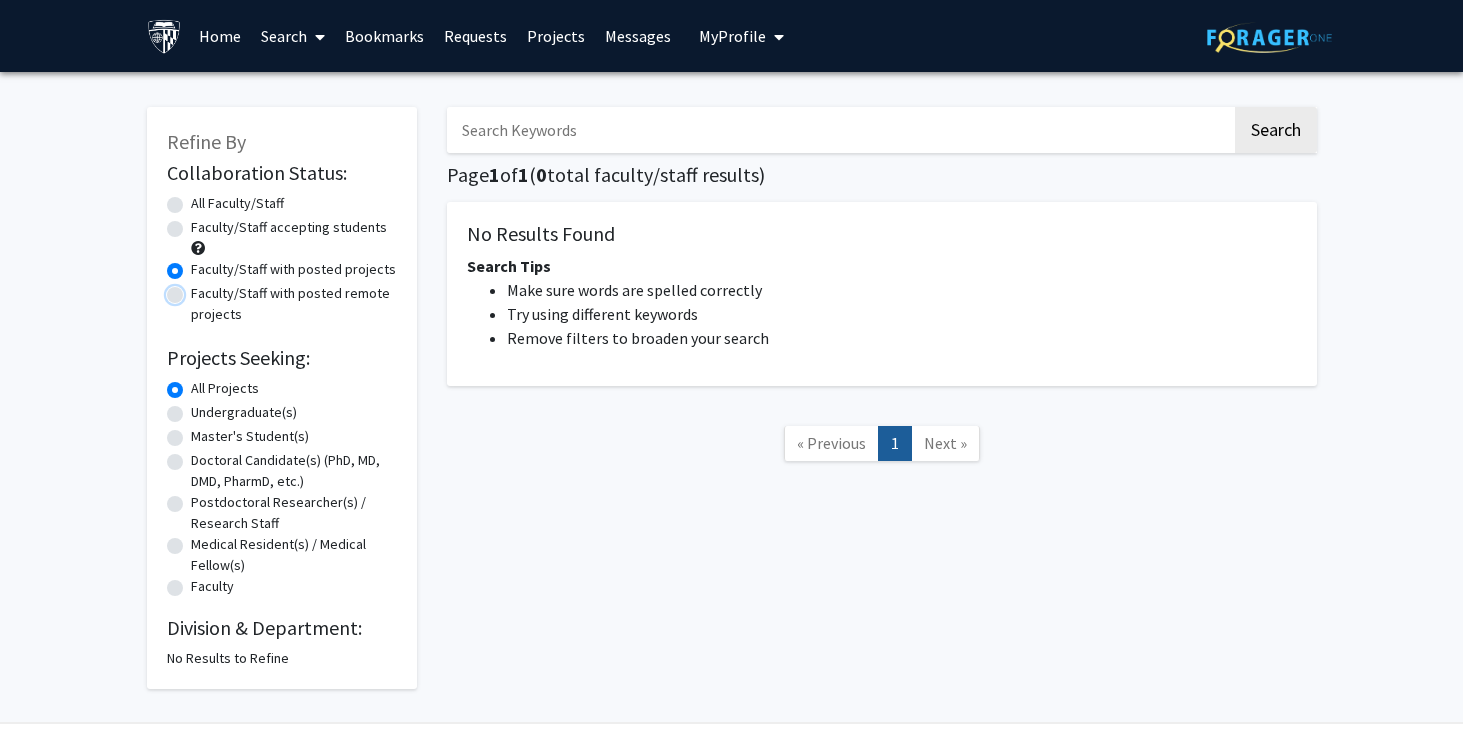 click on "Faculty/Staff with posted remote projects" at bounding box center (197, 289) 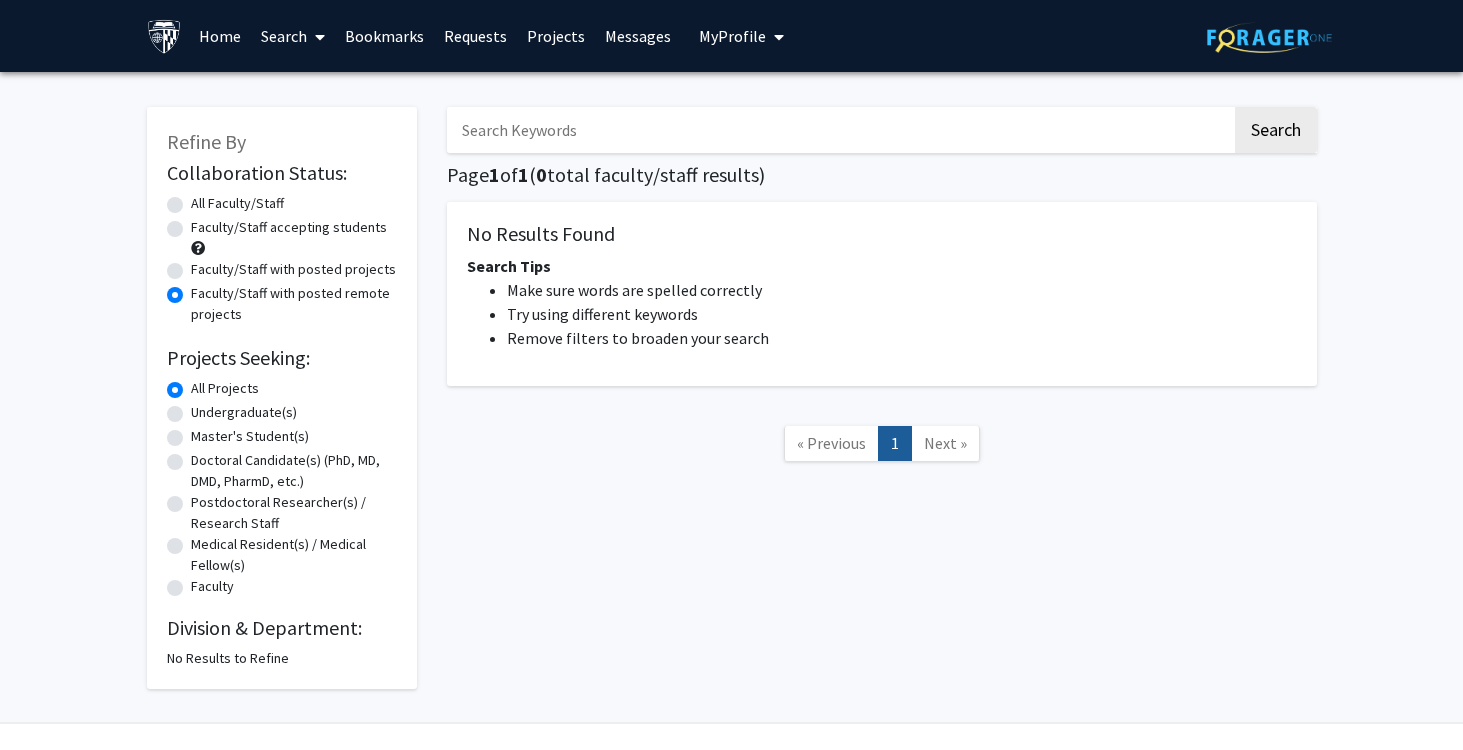 click on "Faculty/Staff accepting students" 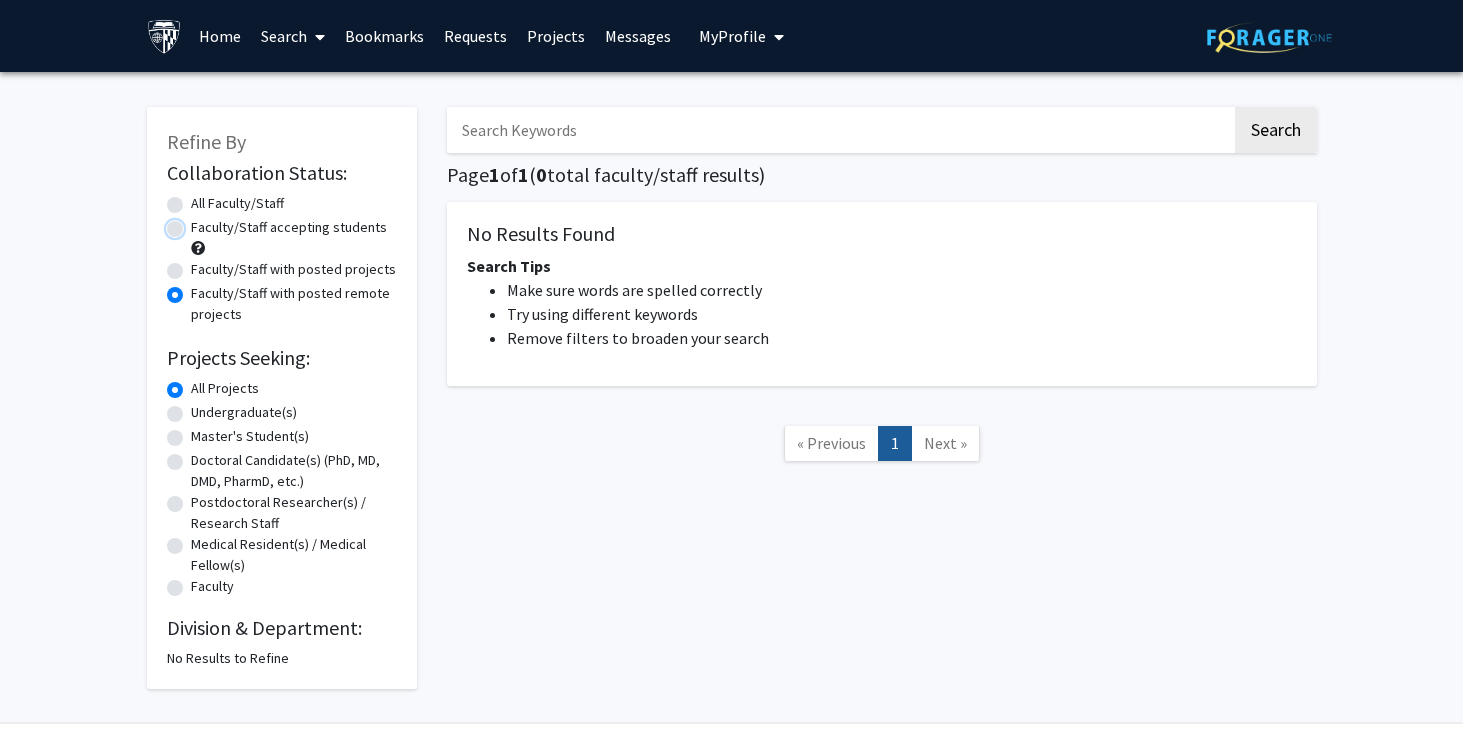 click on "Faculty/Staff accepting students" at bounding box center (197, 223) 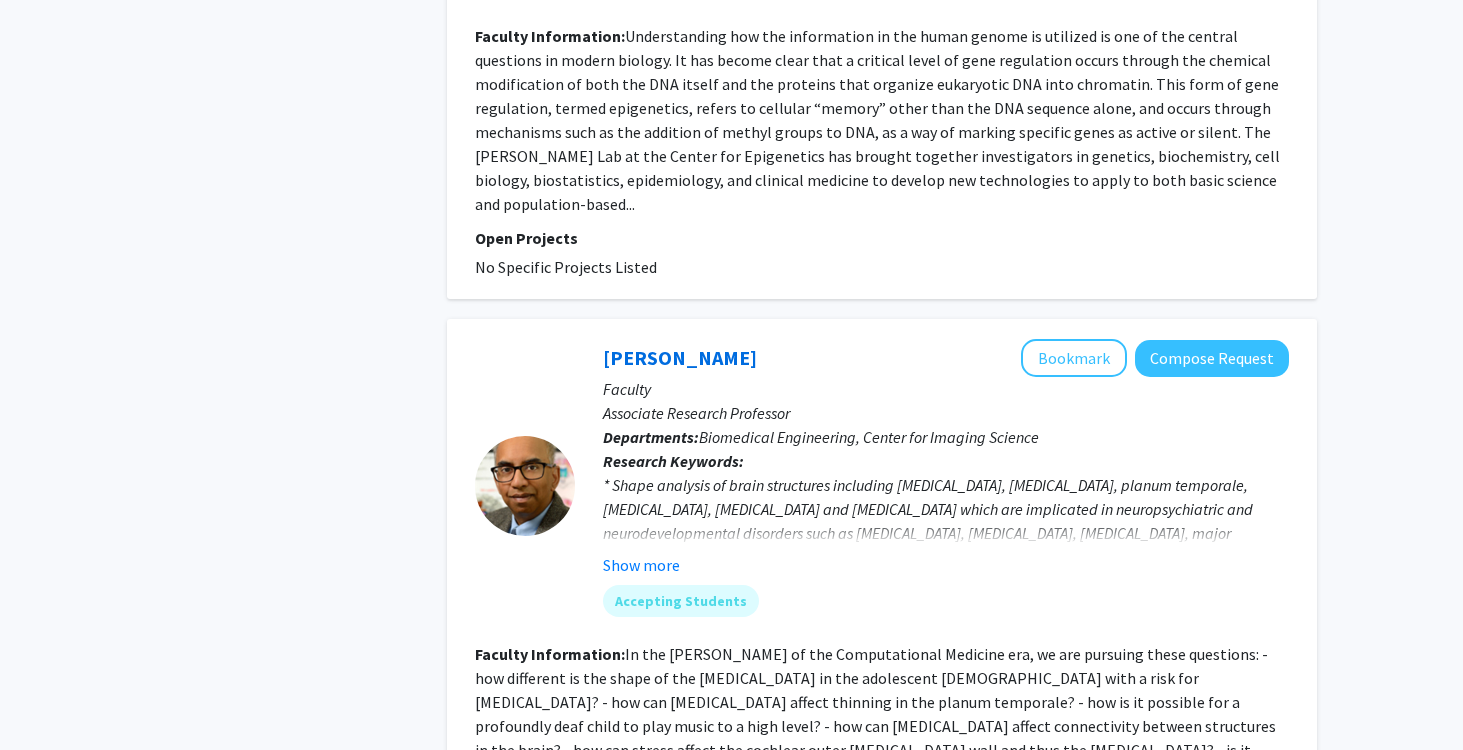 scroll, scrollTop: 1898, scrollLeft: 0, axis: vertical 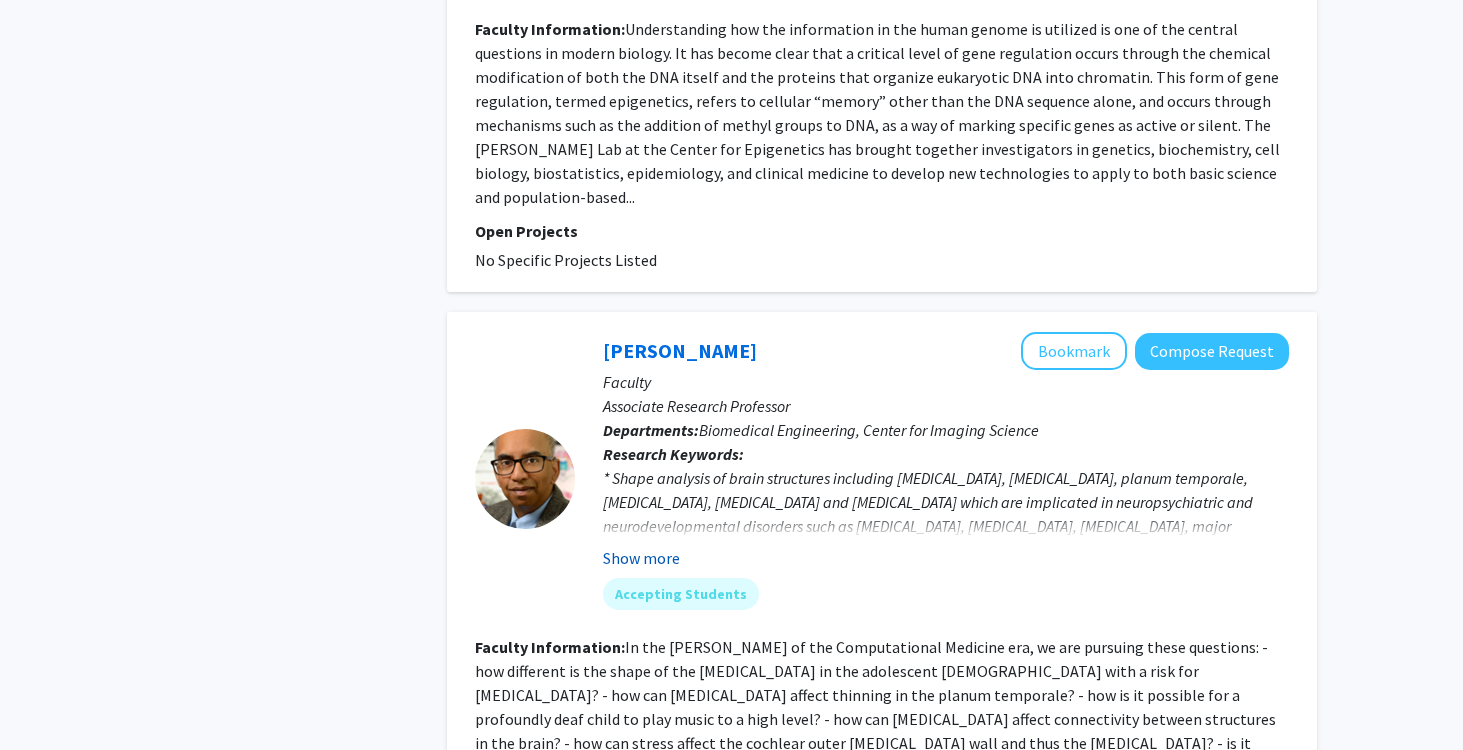 click on "Show more" 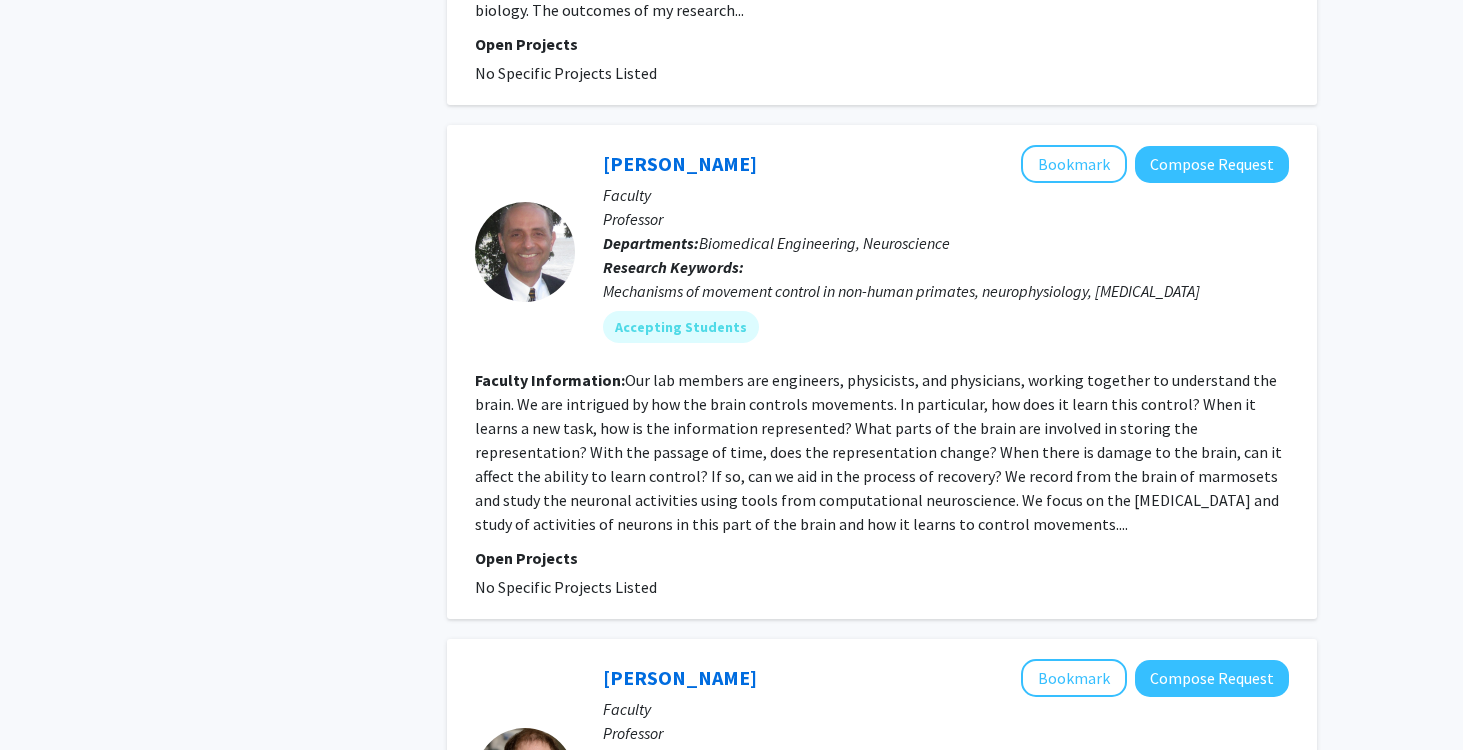 scroll, scrollTop: 4498, scrollLeft: 0, axis: vertical 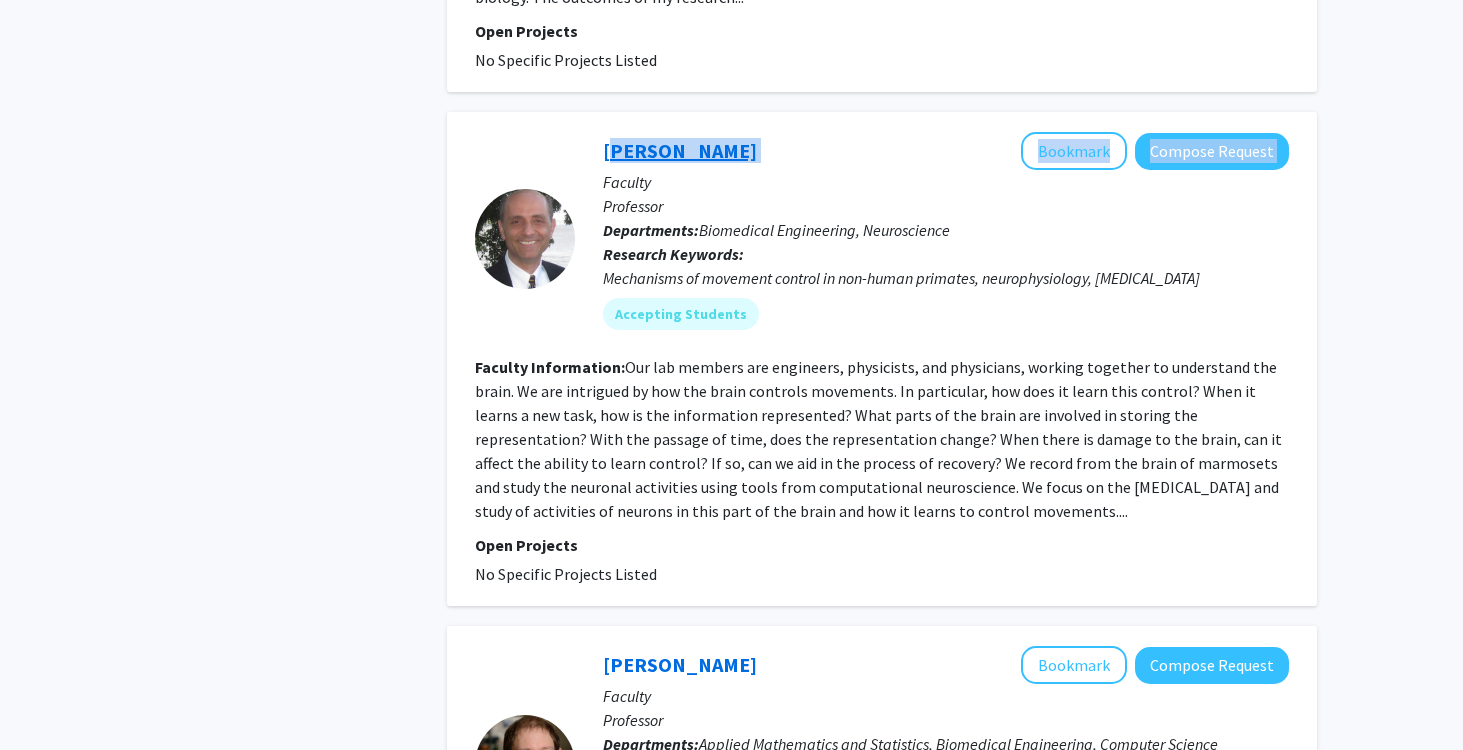 drag, startPoint x: 767, startPoint y: 78, endPoint x: 603, endPoint y: 87, distance: 164.24677 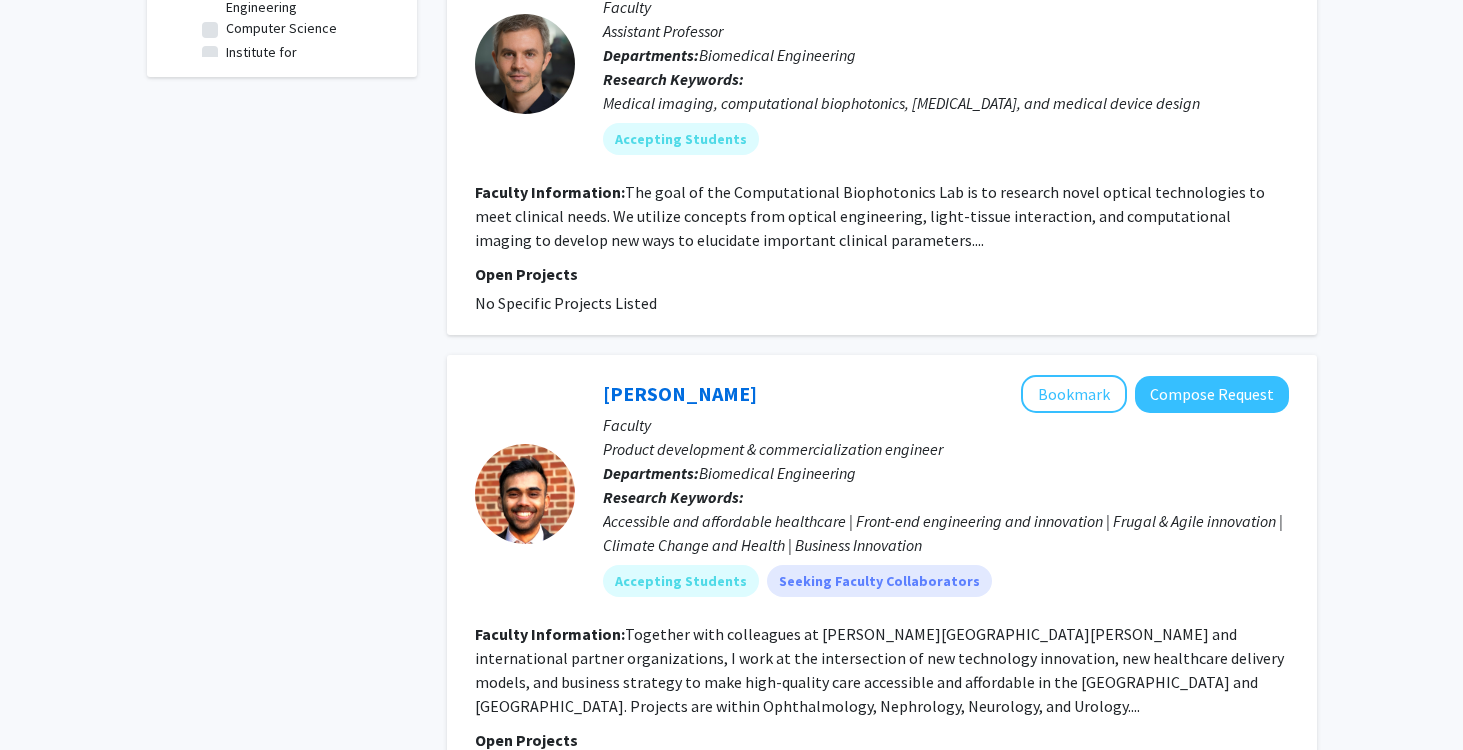 scroll, scrollTop: 0, scrollLeft: 0, axis: both 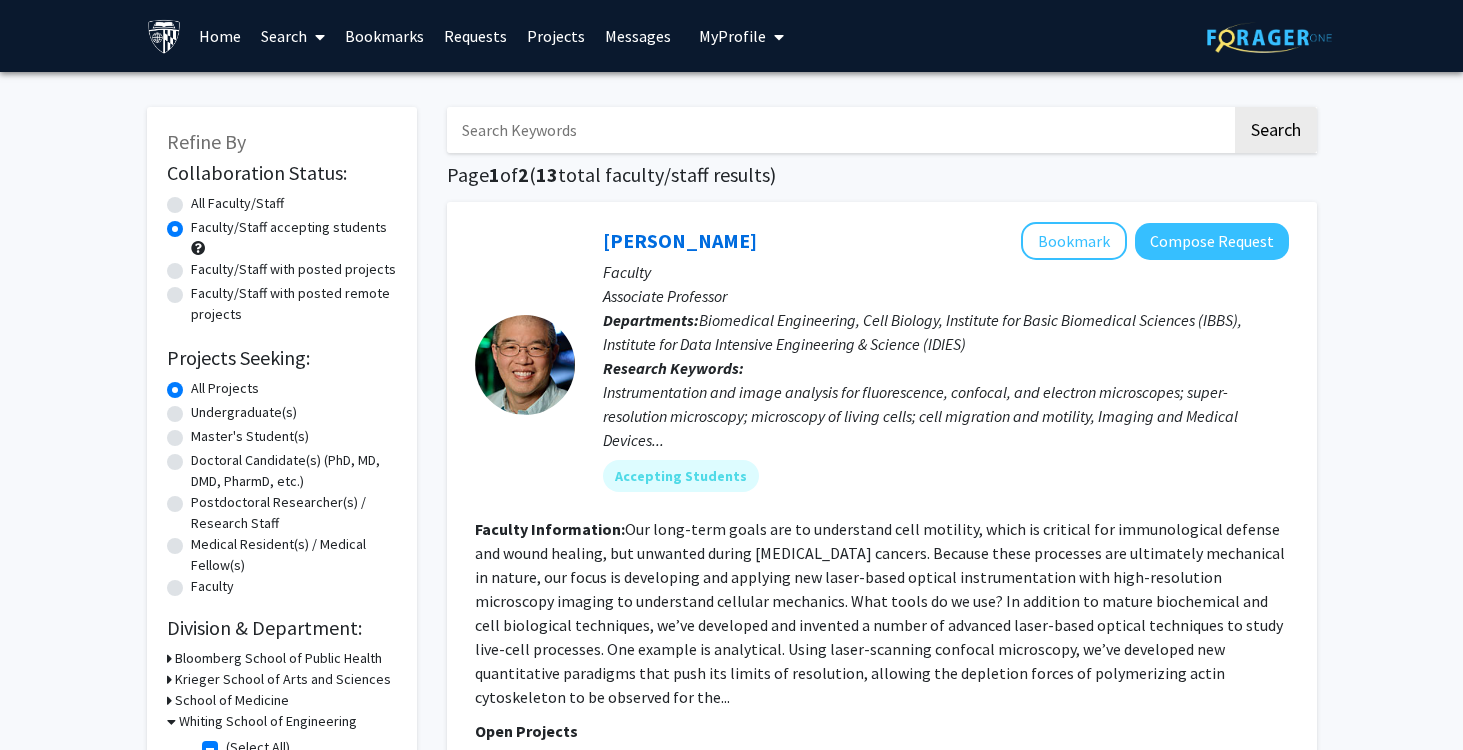 click at bounding box center [320, 37] 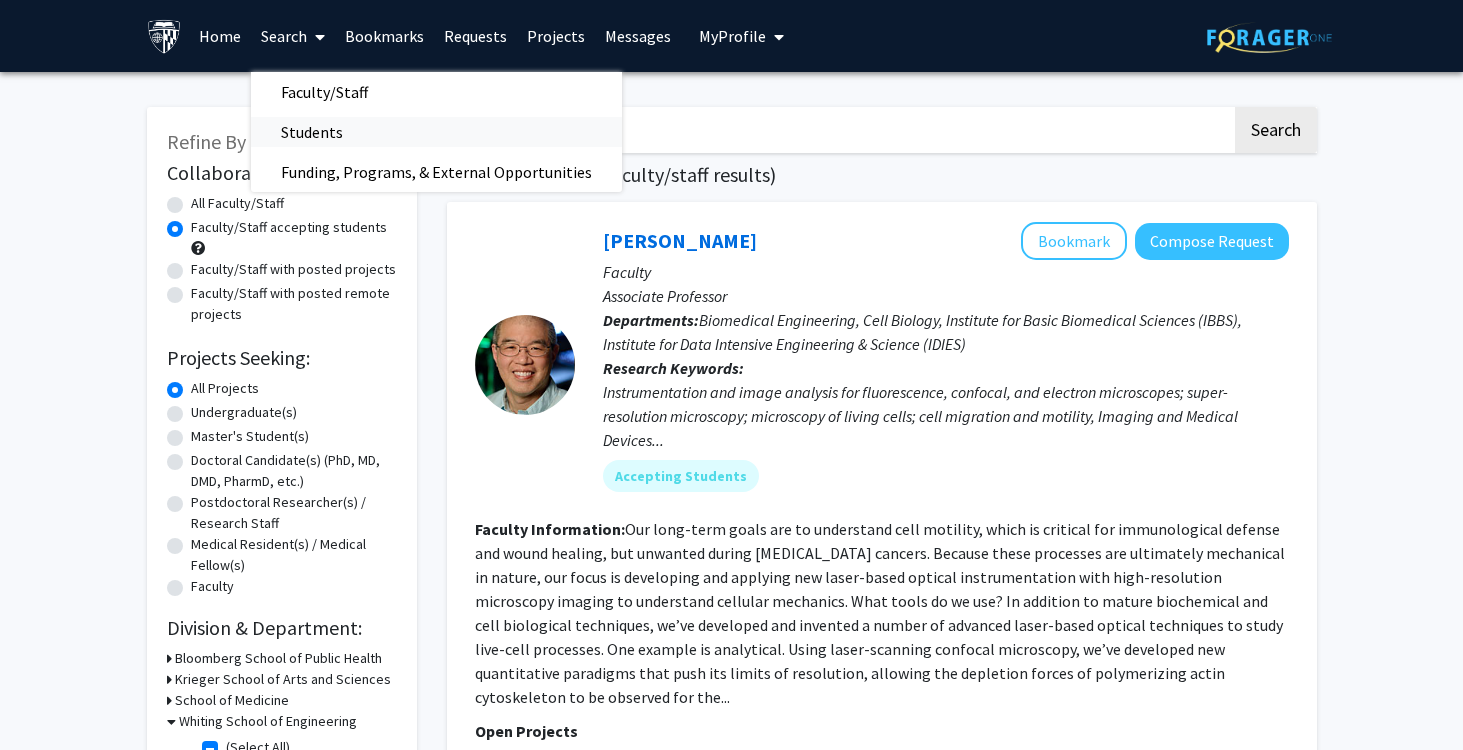 click on "Students" at bounding box center (312, 132) 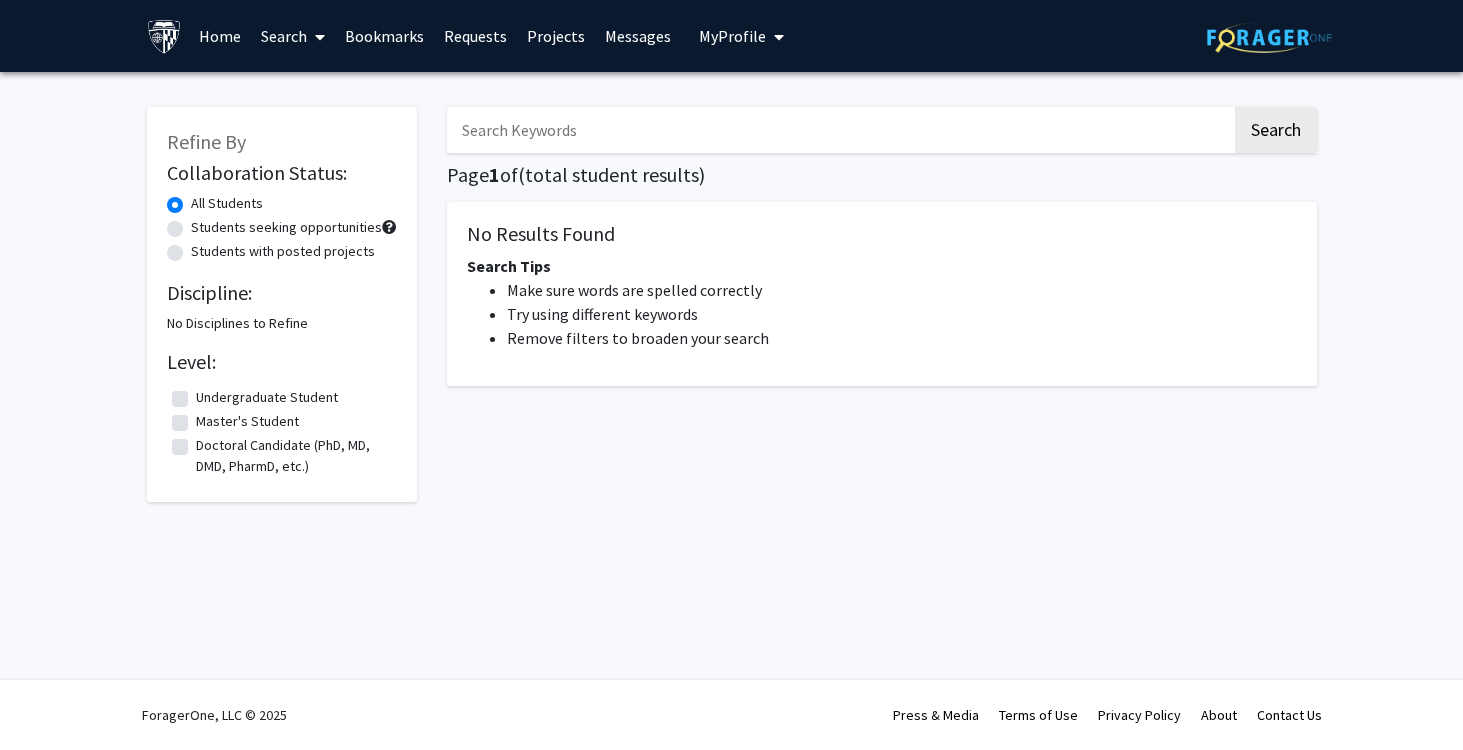 click on "Refine By Collaboration Status:  All Students     Students seeking opportunities     Students with posted projects    Discipline:  No Disciplines to Refine  Level: Undergraduate Student  Undergraduate Student  Master's Student  Master's Student  Doctoral Candidate (PhD, MD, DMD, PharmD, etc.)  Doctoral Candidate (PhD, MD, DMD, PharmD, etc.)  Search  Page  1  of   (  total student results)  No Results Found Search Tips Make sure words are spelled correctly Try using different keywords Remove filters to broaden your search" 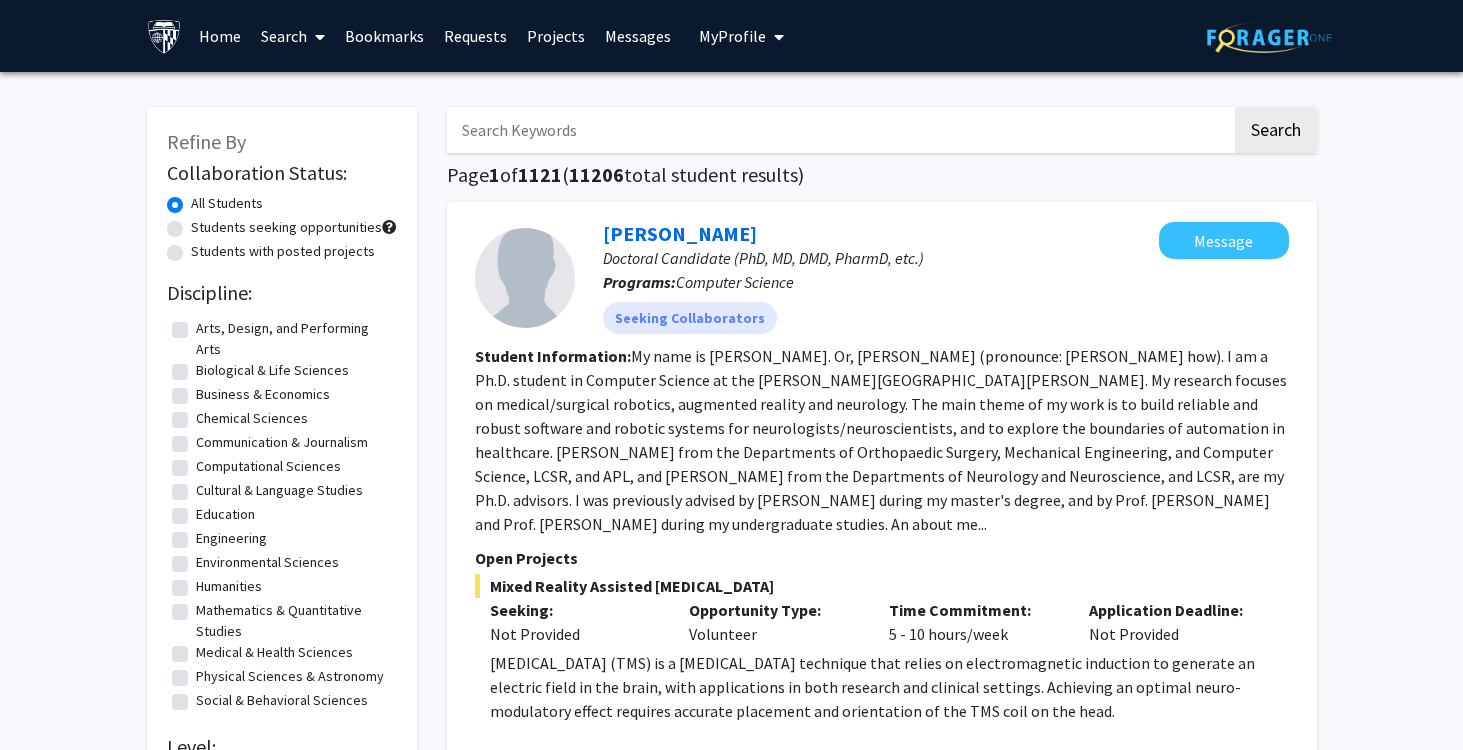 click at bounding box center (316, 37) 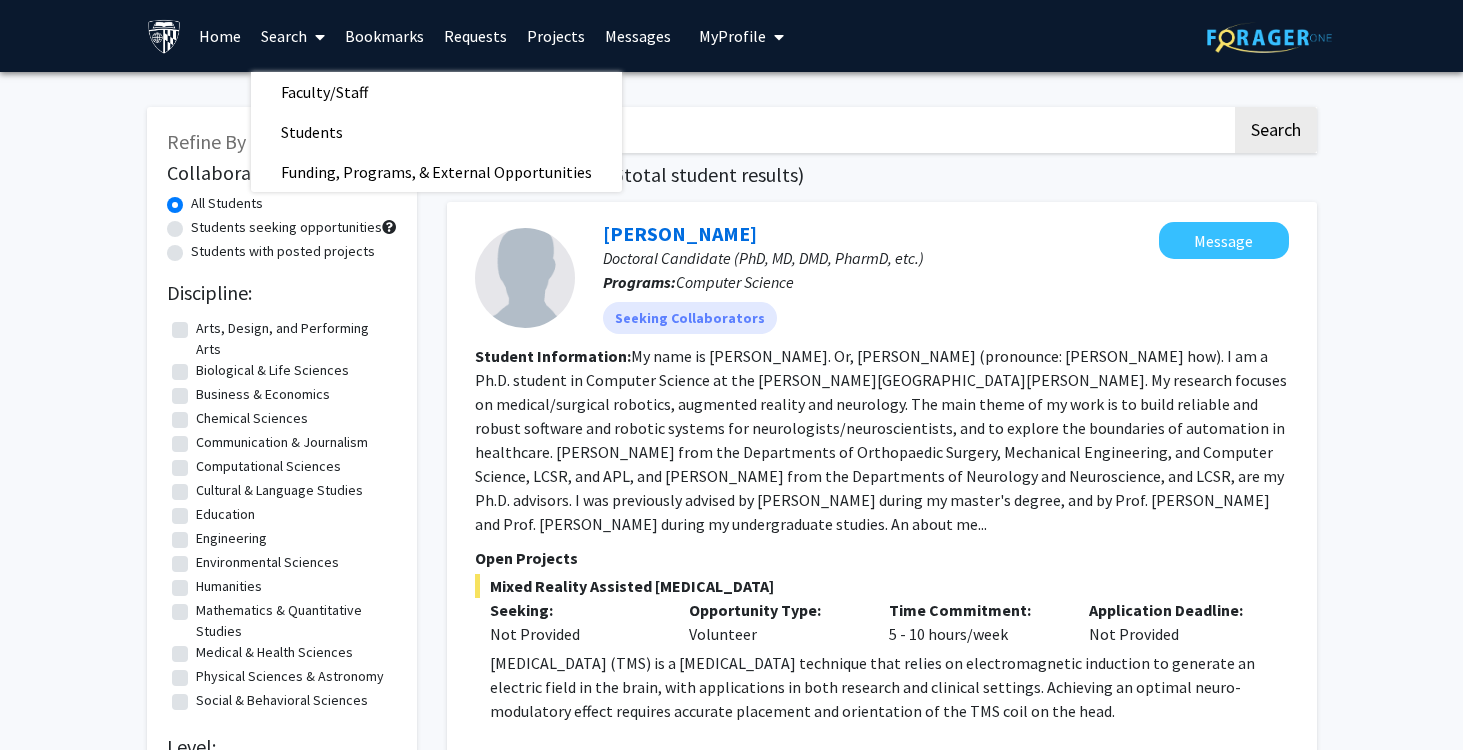 click on "Students seeking opportunities" 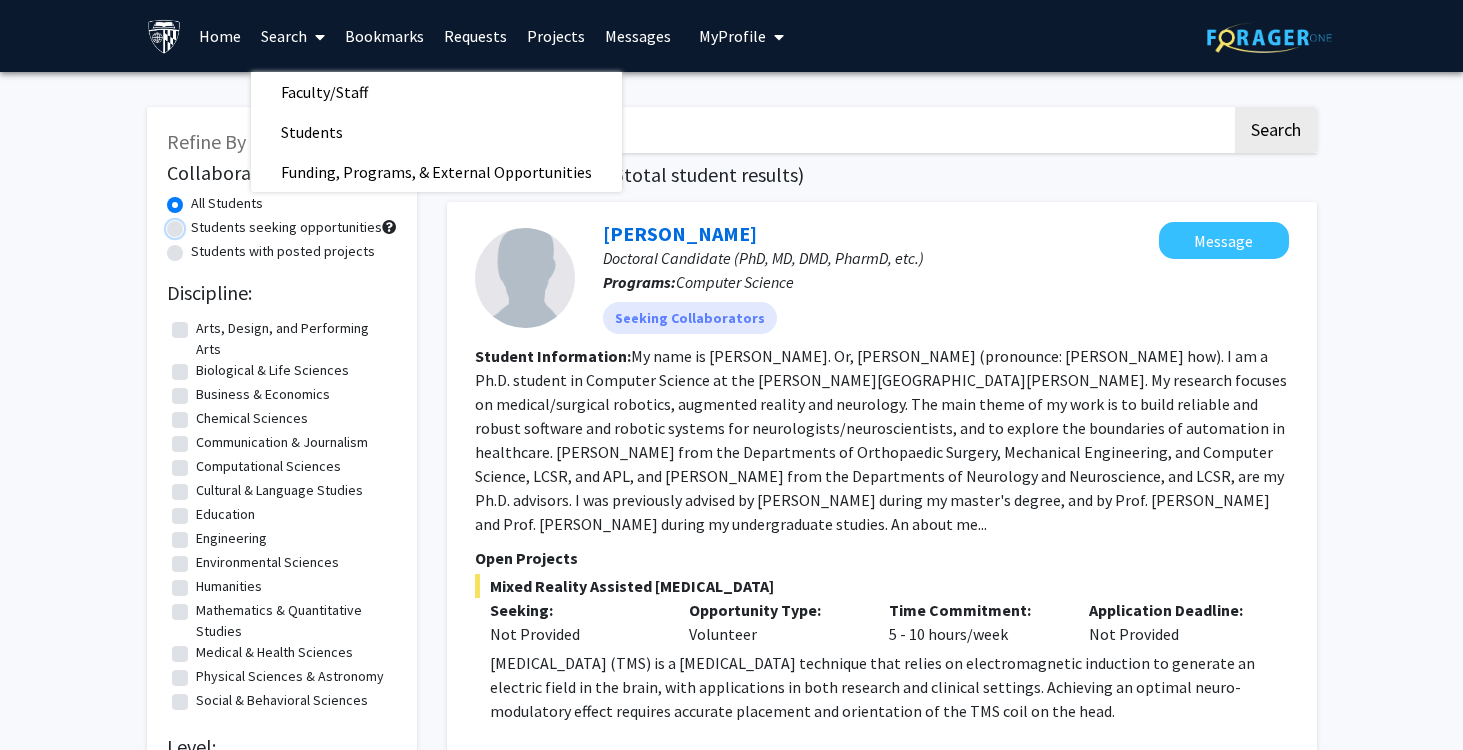 click on "Students seeking opportunities" at bounding box center [197, 223] 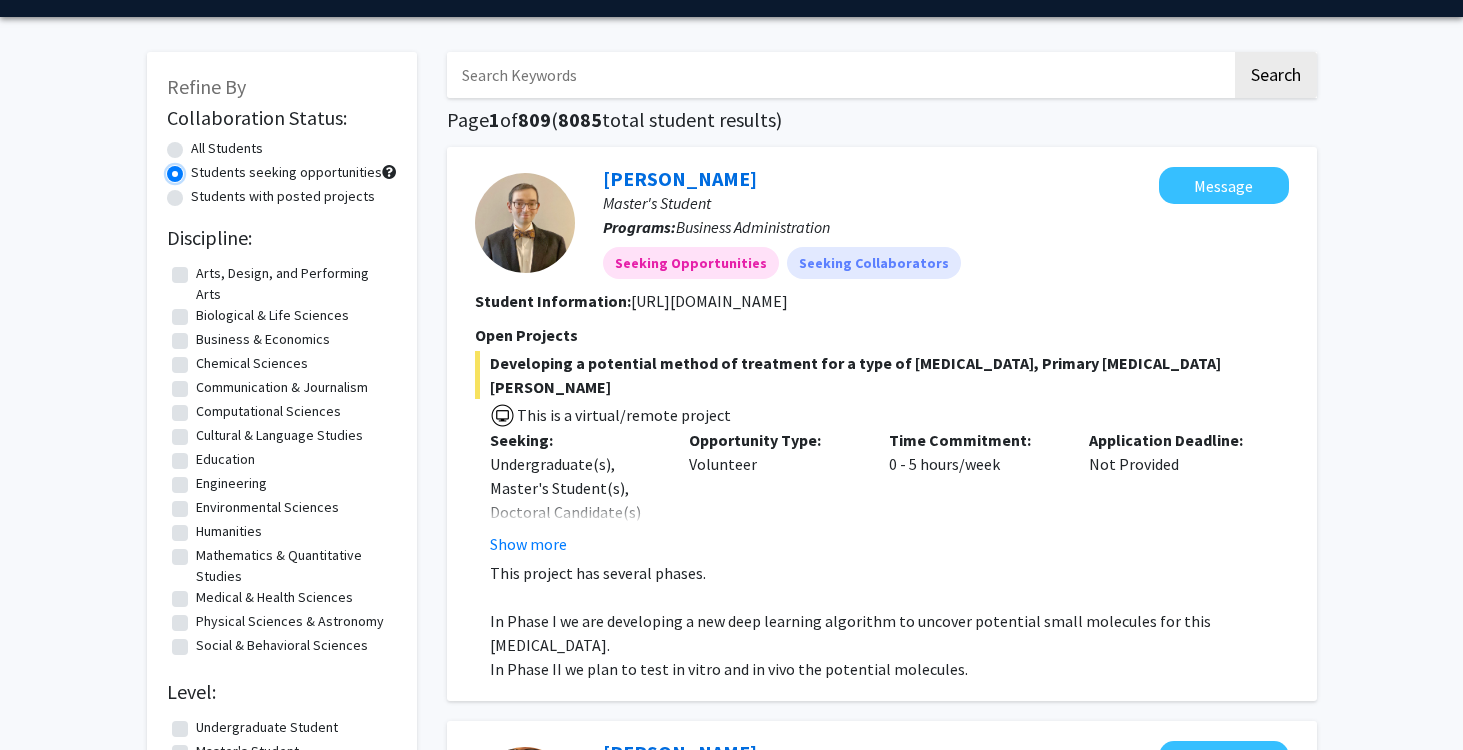 scroll, scrollTop: 0, scrollLeft: 0, axis: both 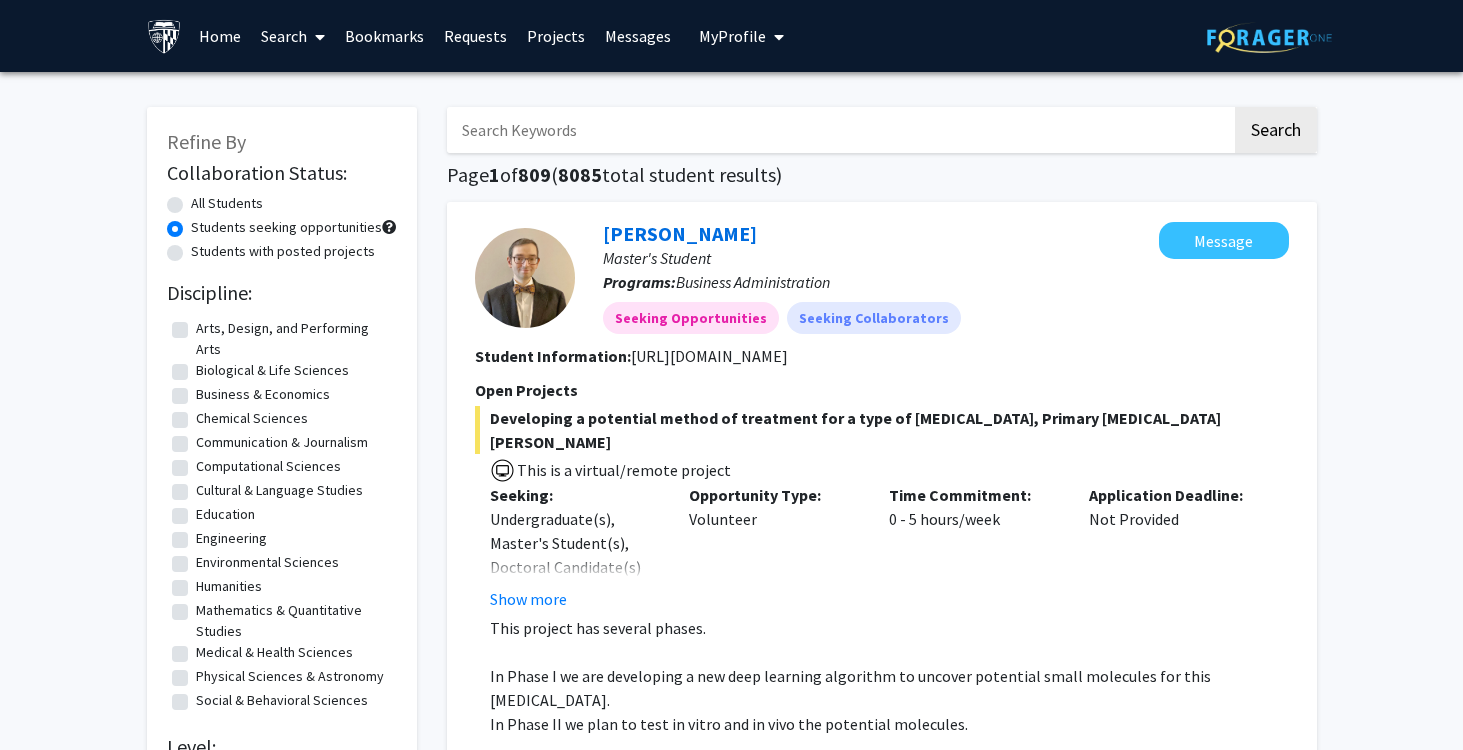 click at bounding box center [320, 37] 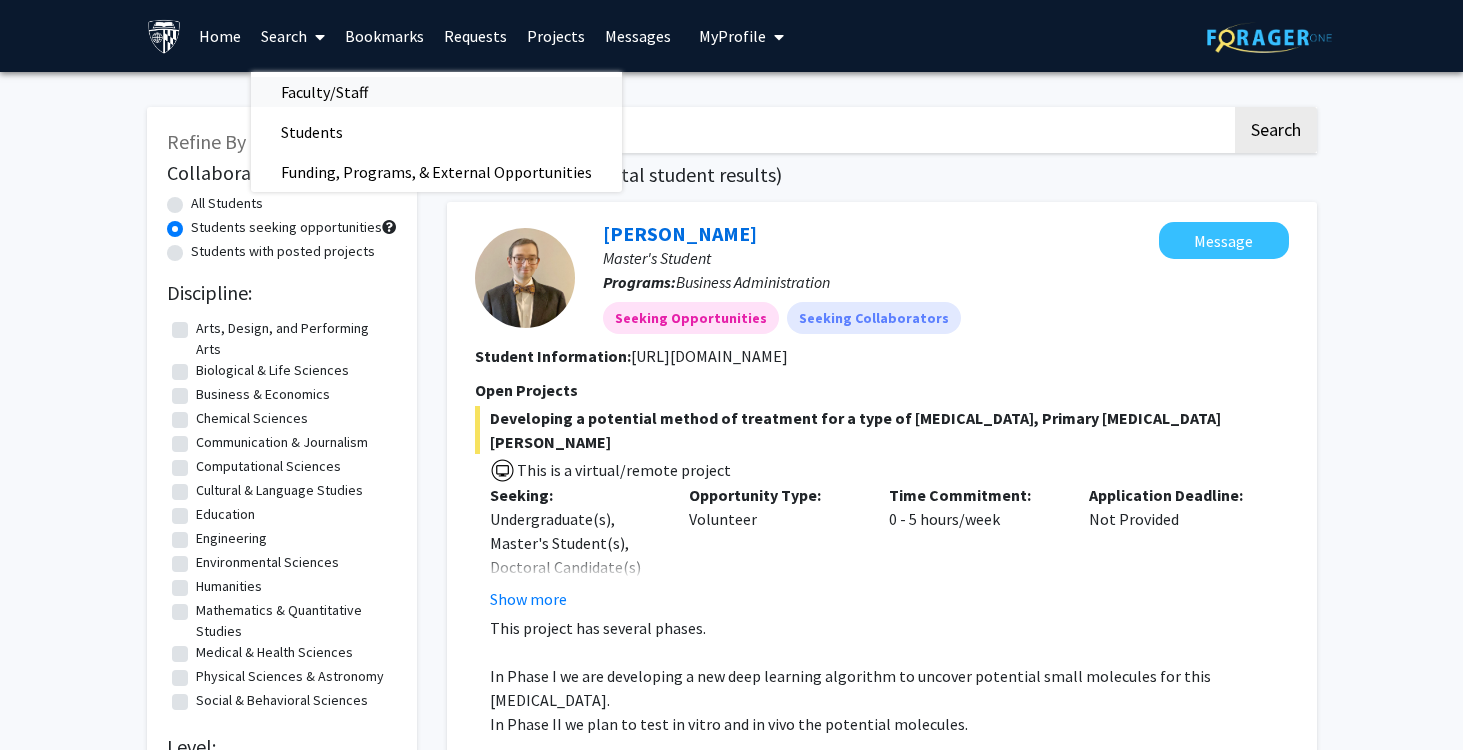 click on "Faculty/Staff" at bounding box center (324, 92) 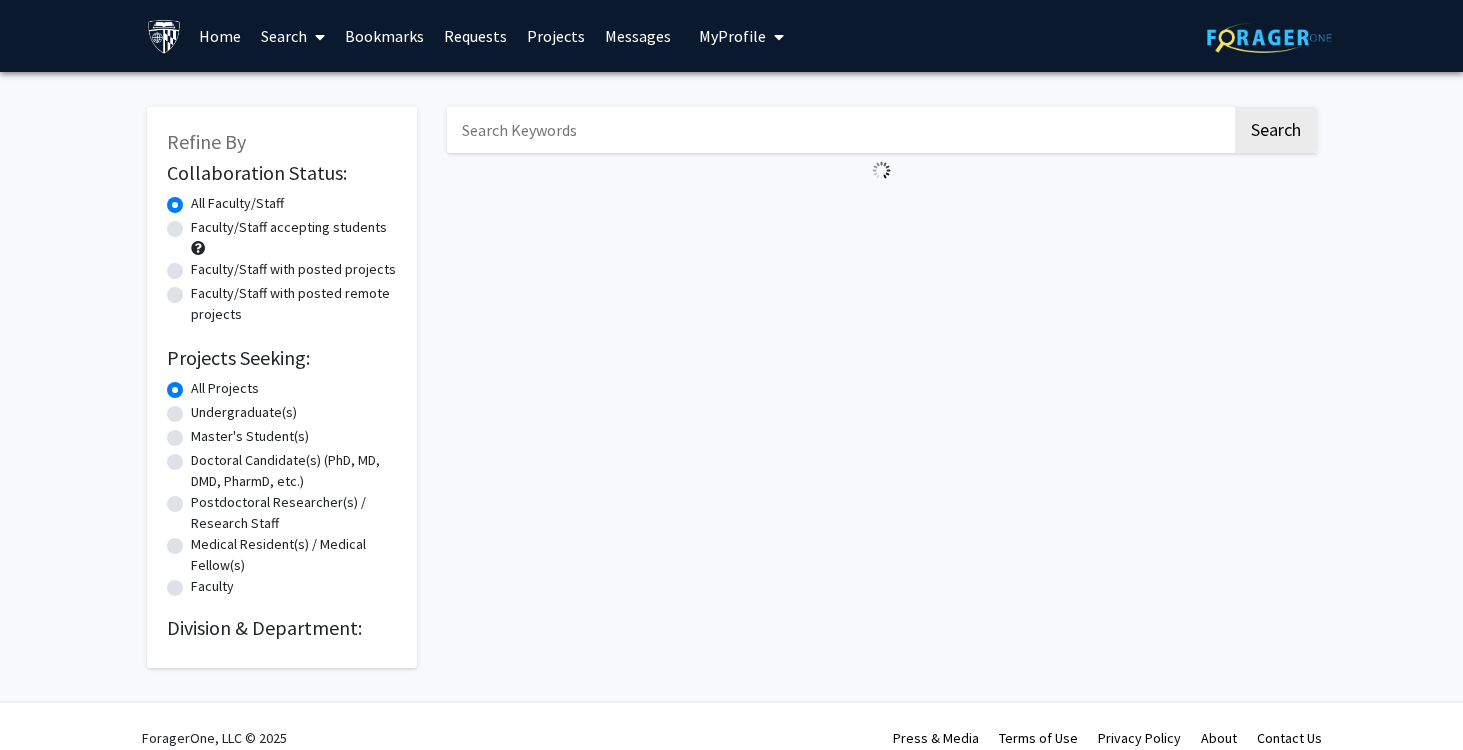 click on "Search" at bounding box center (293, 36) 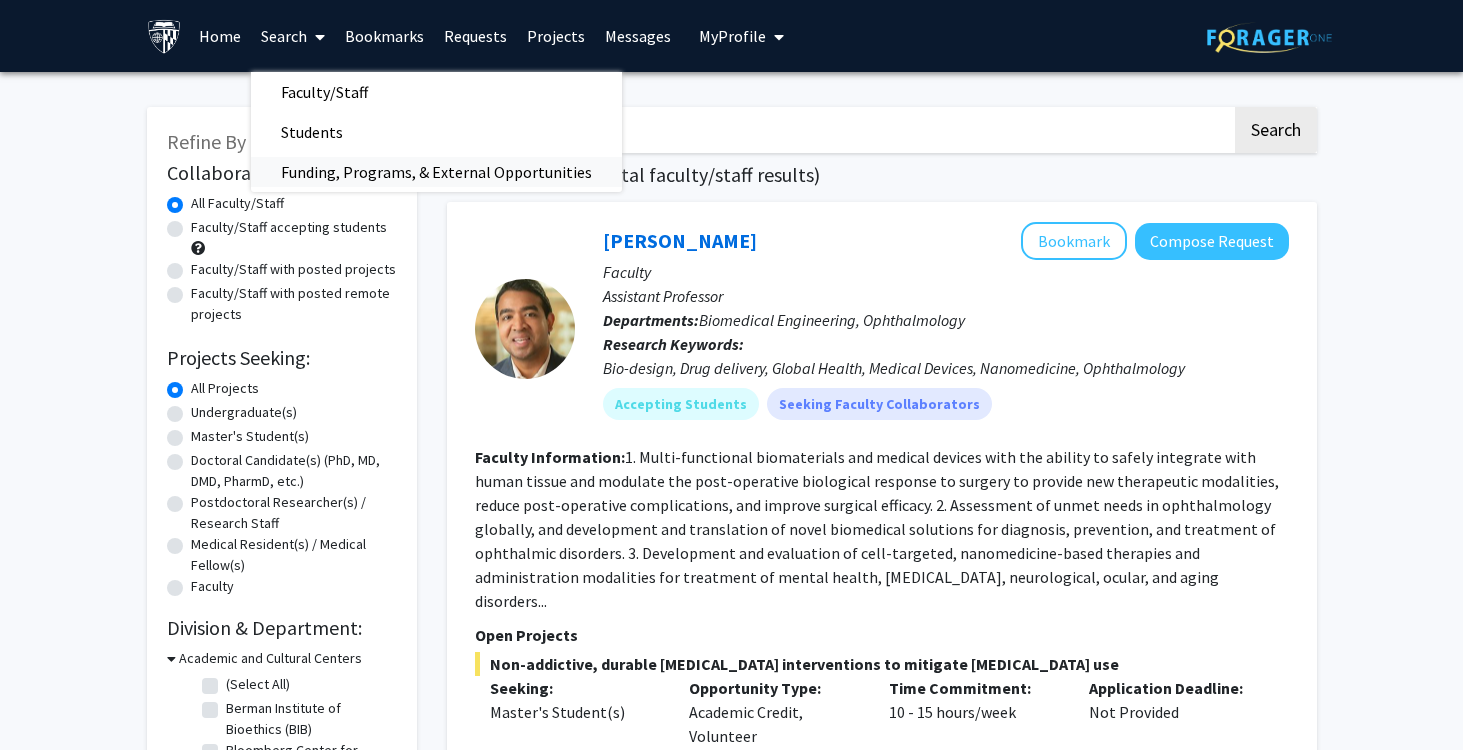 click on "Funding, Programs, & External Opportunities" at bounding box center (436, 172) 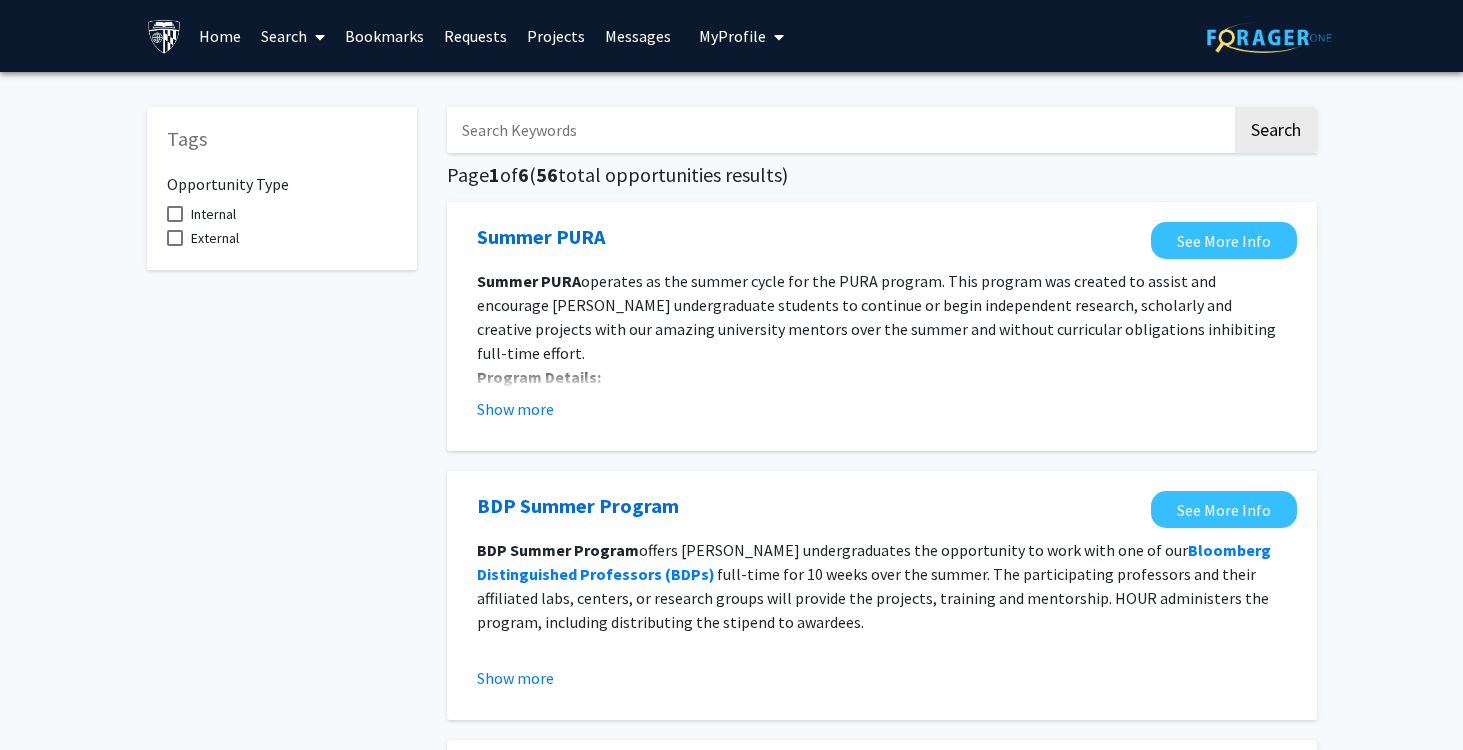 click on "Internal" at bounding box center [213, 214] 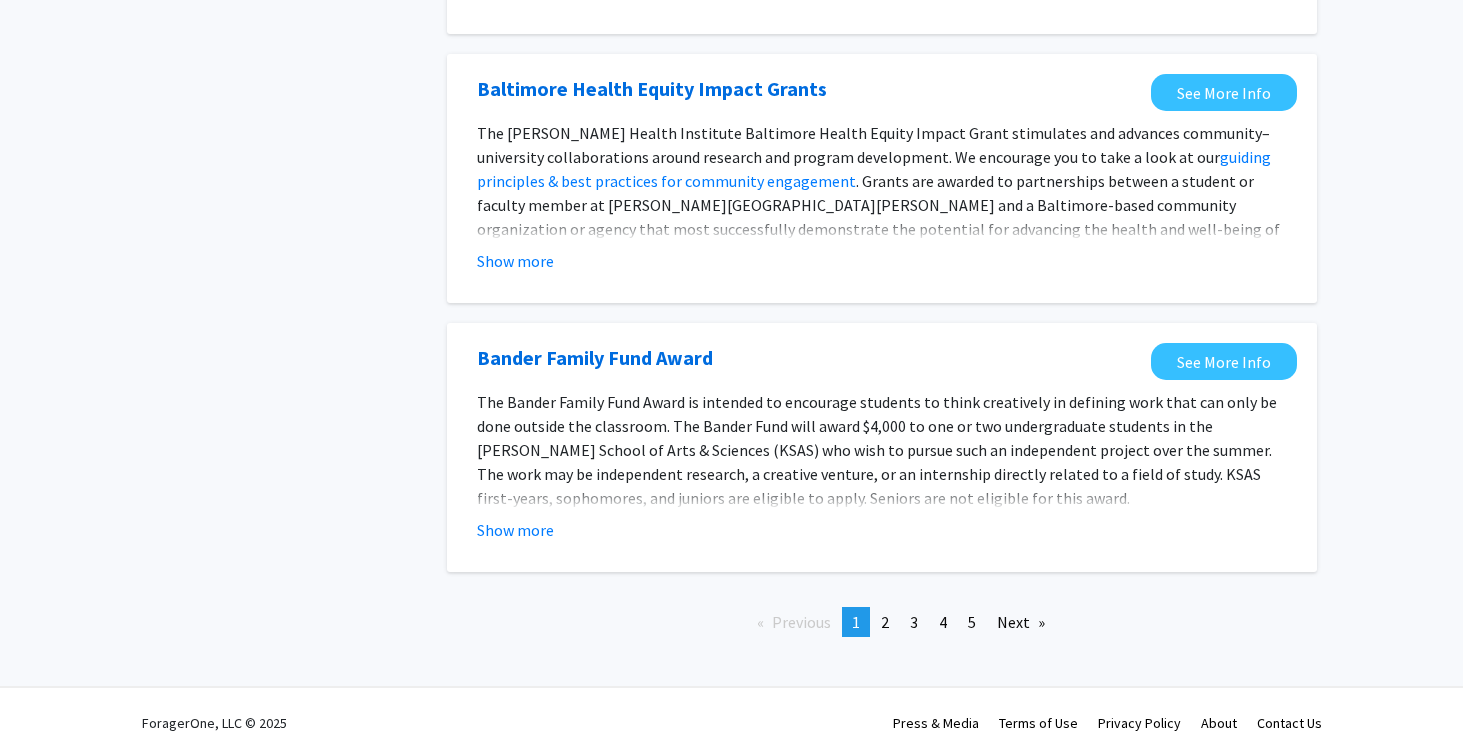 scroll, scrollTop: 2228, scrollLeft: 0, axis: vertical 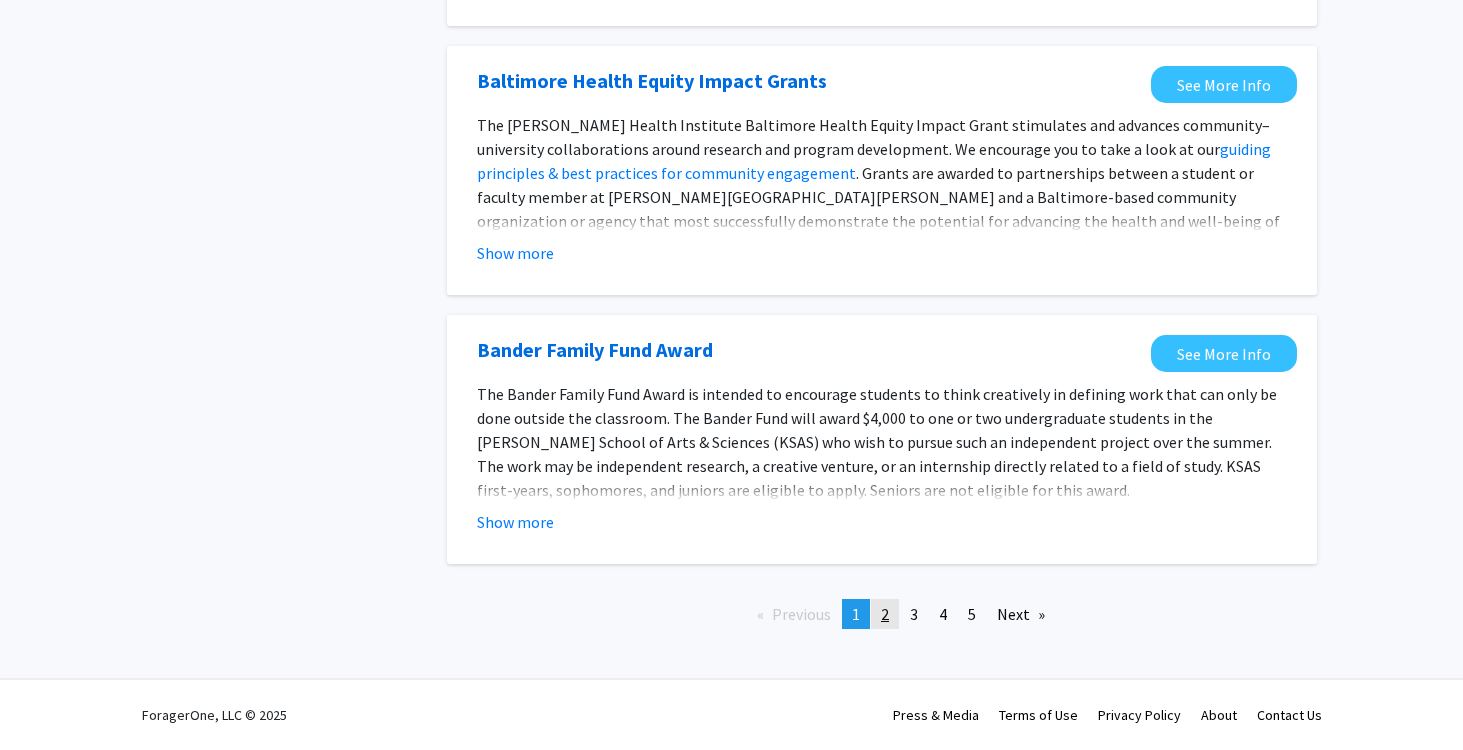 click on "page  2" 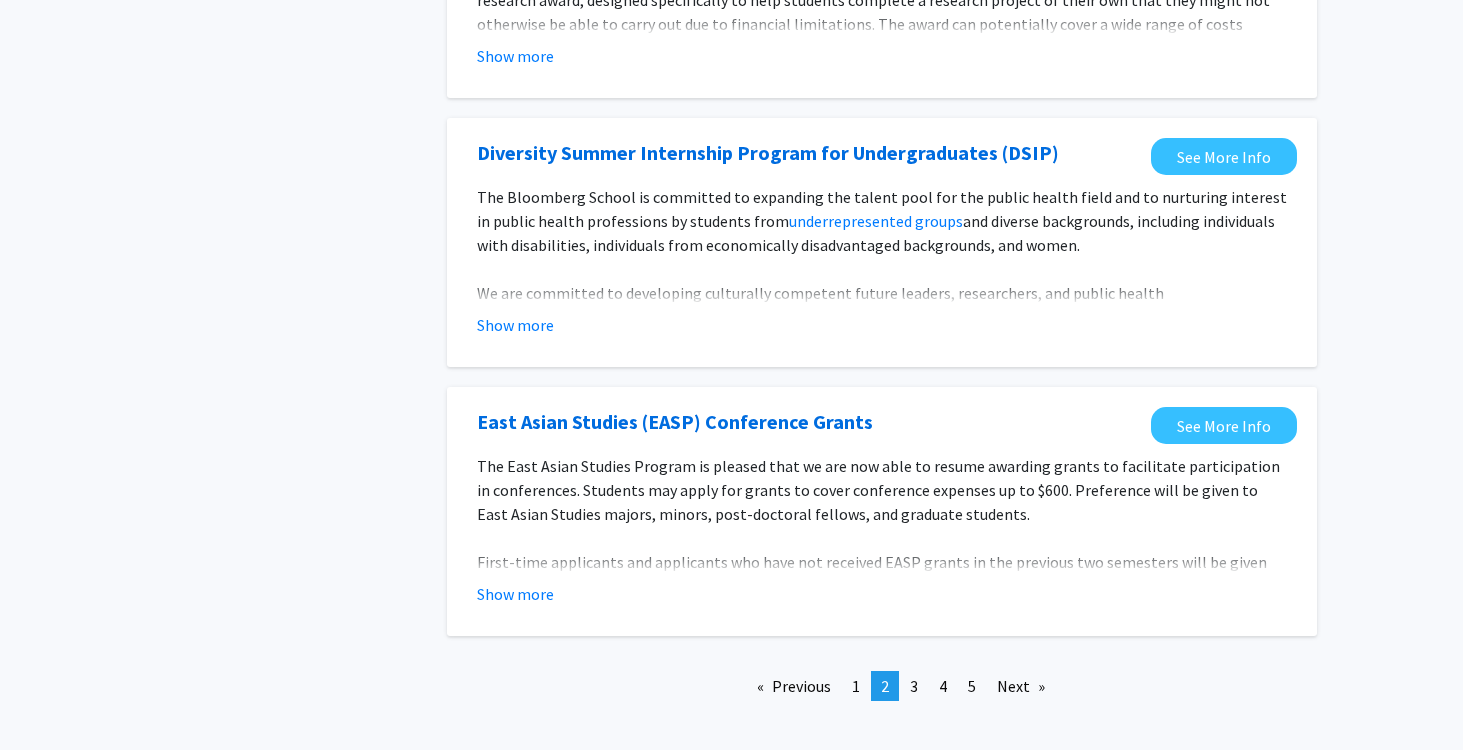 scroll, scrollTop: 2331, scrollLeft: 0, axis: vertical 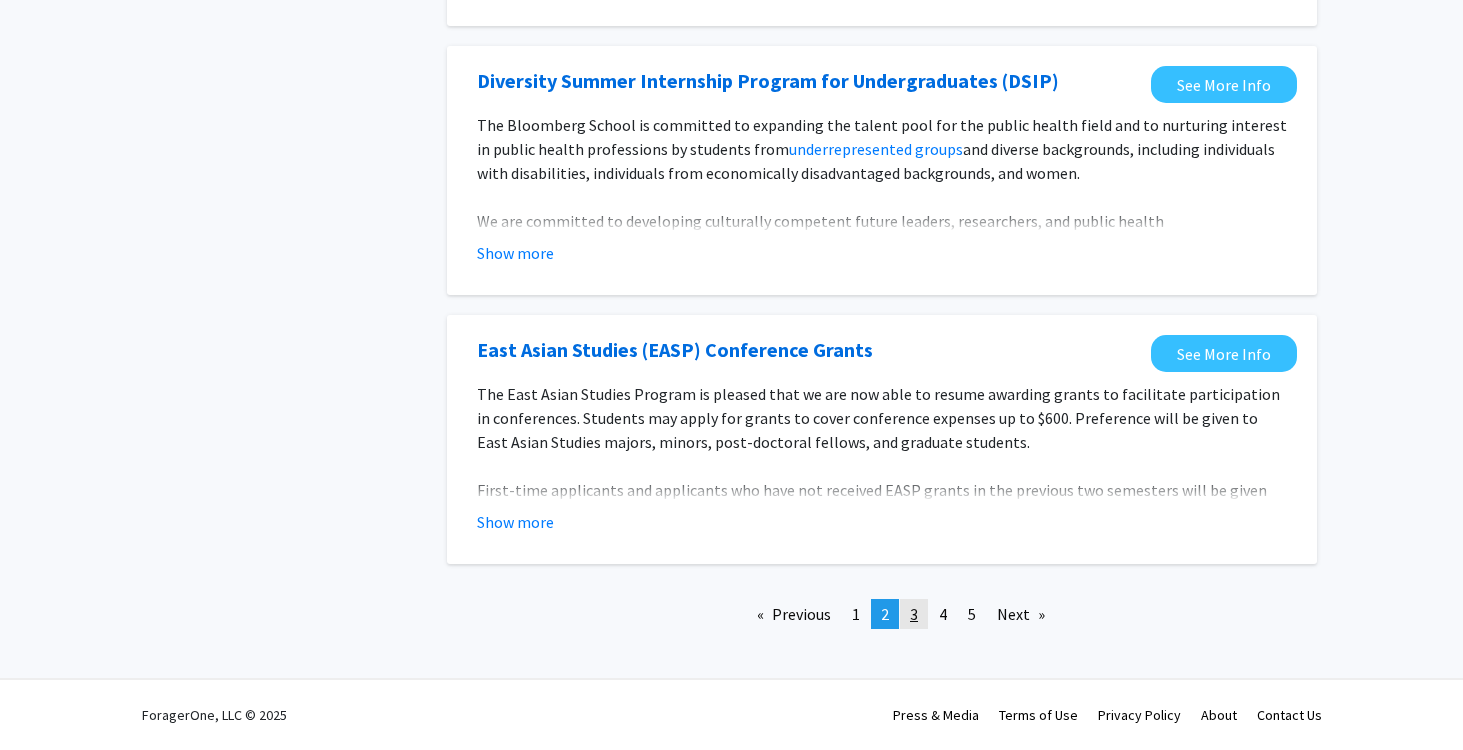 click on "page  3" 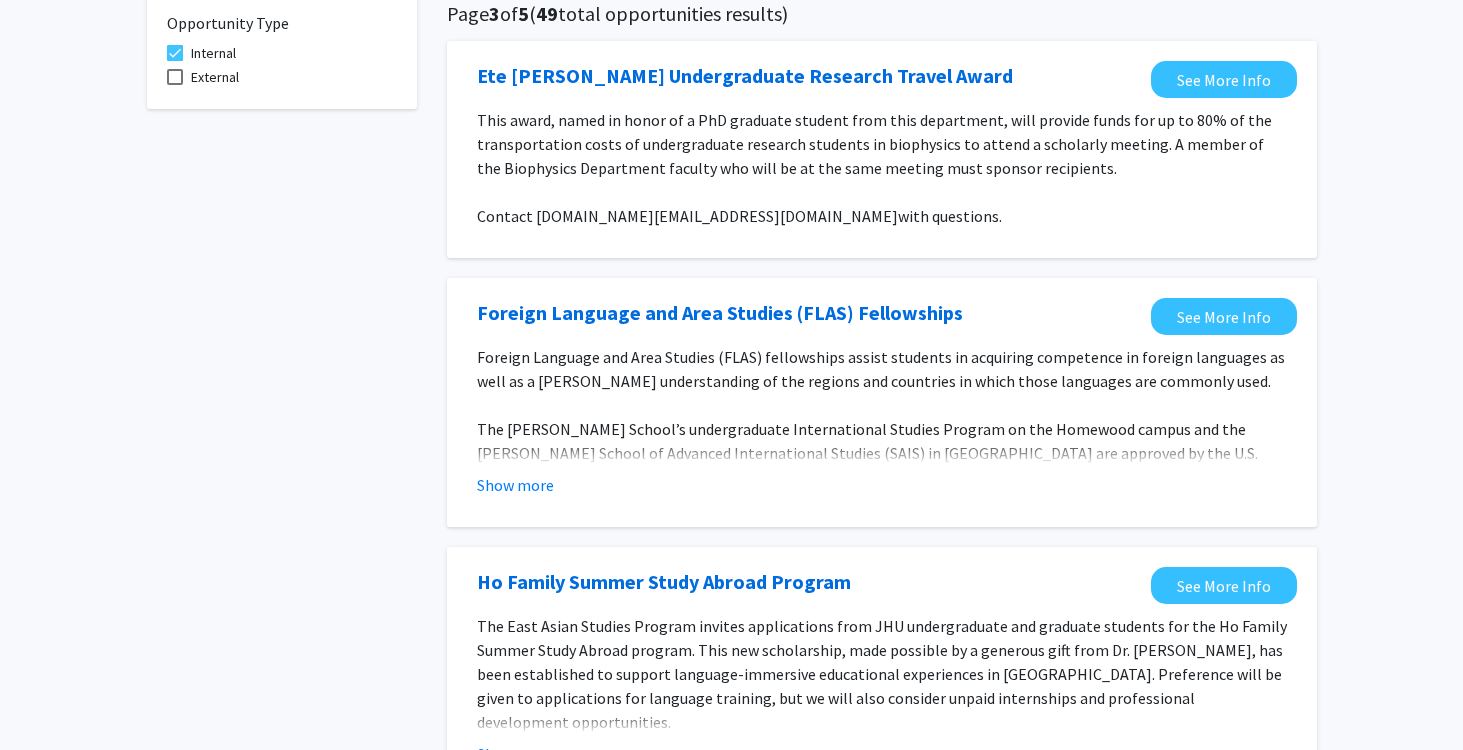 scroll, scrollTop: 0, scrollLeft: 0, axis: both 